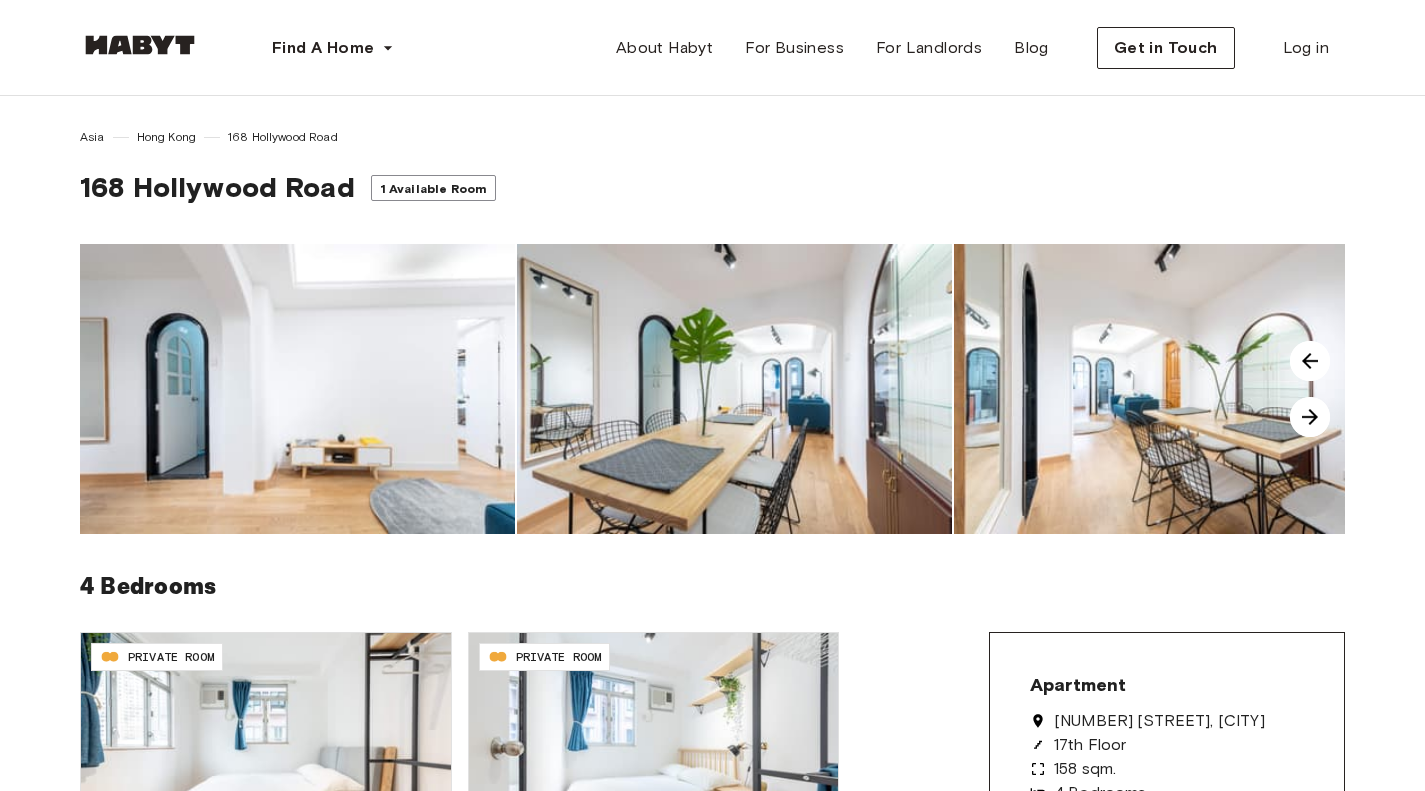 scroll, scrollTop: 0, scrollLeft: 0, axis: both 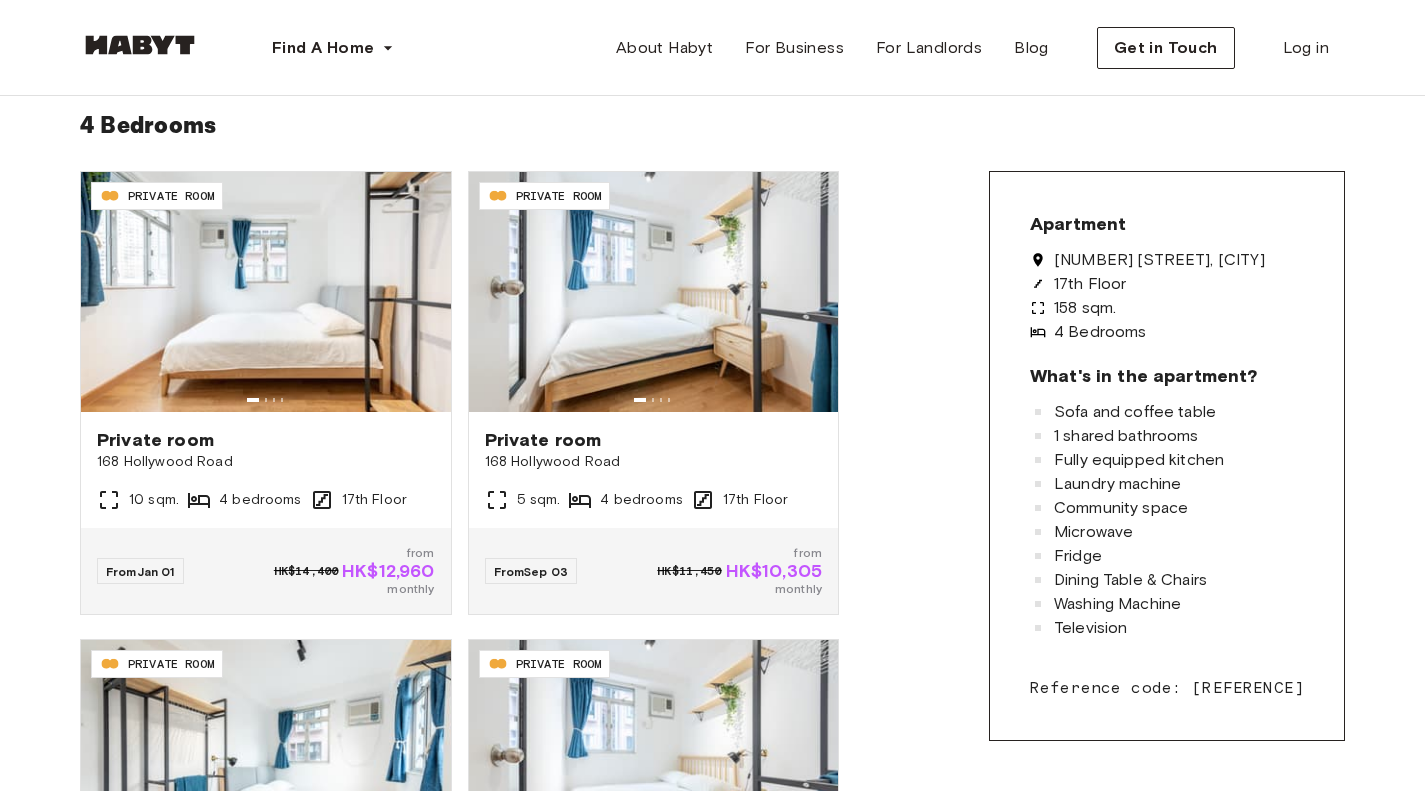click on "Asia Hong Kong 168 Hollywood Road 168 Hollywood Road 1 Available Room 4 Bedrooms HK-01-027-001-01 PRIVATE ROOM Private room 168 Hollywood Road 10 sqm. 4 bedrooms 17th Floor From  Jan 01 HK$14,400 from HK$12,960 monthly HK-01-027-001-02 PRIVATE ROOM Private room 168 Hollywood Road 5 sqm. 4 bedrooms 17th Floor From  Sep 03 HK$11,450 from HK$10,305 monthly HK-01-027-001-03 PRIVATE ROOM Private room 168 Hollywood Road 9 sqm. 4 bedrooms 17th Floor From  Jan 01 HK$13,850 from HK$11,080 monthly HK-01-027-001-04 PRIVATE ROOM Private room 168 Hollywood Road 9 sqm. 4 bedrooms 17th Floor From  Jan 01 HK$12,000 from HK$10,800 monthly Apartment 168 Hollywood Road, Hong Kong 17th Floor 158 sqm. 4 Bedrooms What's in the apartment? Sofa and coffee table 1 shared bathrooms Fully equipped kitchen Laundry machine Community space Microwave Fridge Dining Table & Chairs Washing Machine Television Reference code: HK-01-027-001" at bounding box center [712, 395] 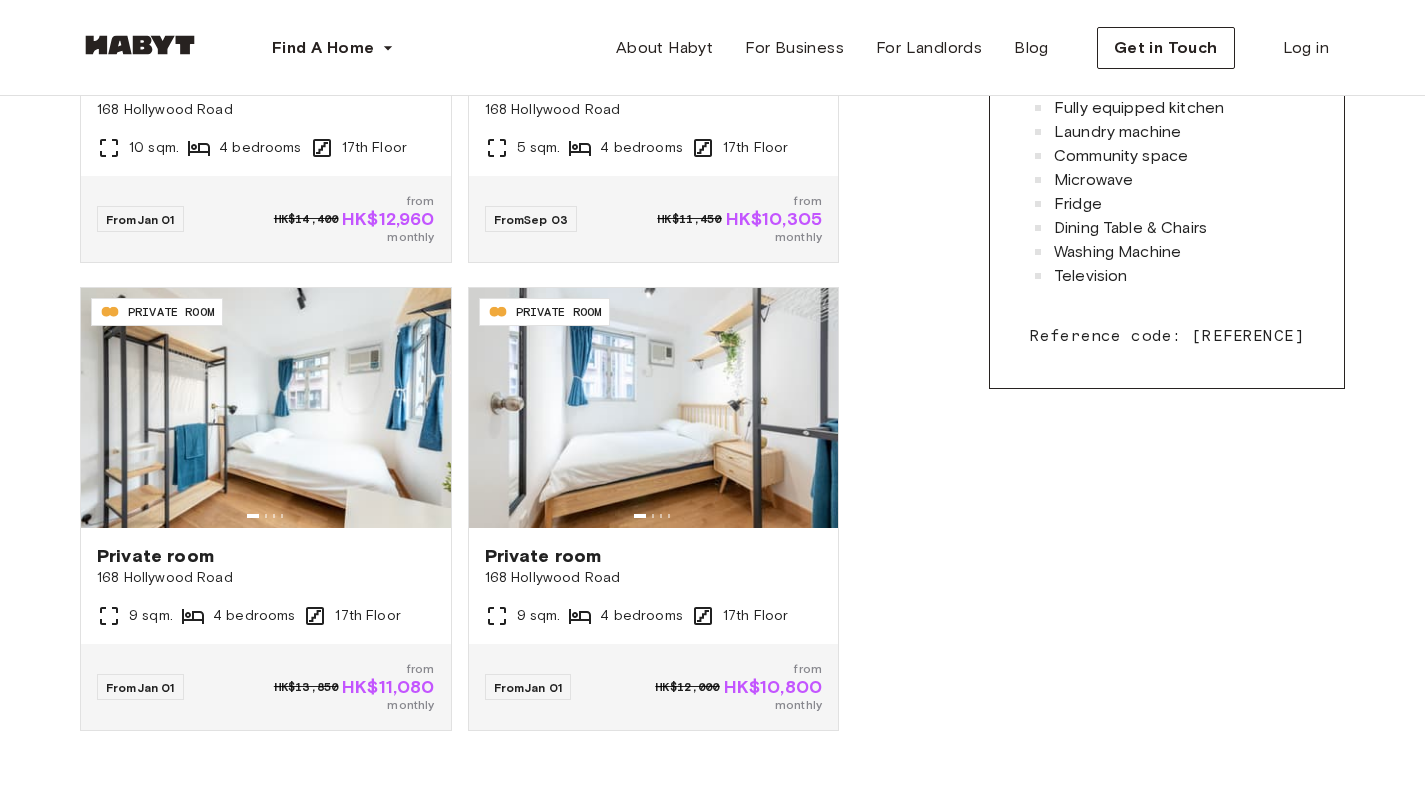 scroll, scrollTop: 903, scrollLeft: 0, axis: vertical 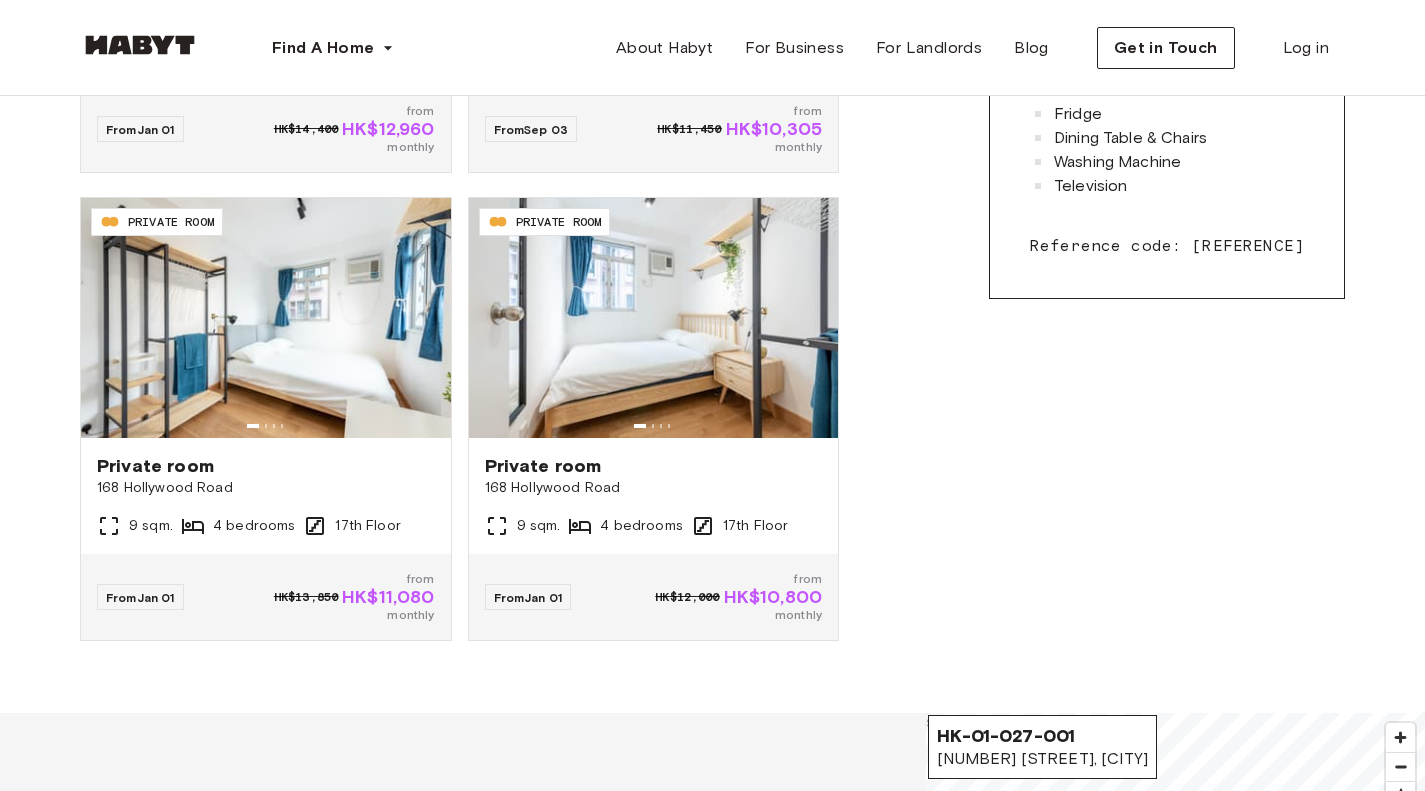 click on "Asia Hong Kong 168 Hollywood Road 168 Hollywood Road 1 Available Room 4 Bedrooms HK-01-027-001-01 PRIVATE ROOM Private room 168 Hollywood Road 10 sqm. 4 bedrooms 17th Floor From  Jan 01 HK$14,400 from HK$12,960 monthly HK-01-027-001-02 PRIVATE ROOM Private room 168 Hollywood Road 5 sqm. 4 bedrooms 17th Floor From  Sep 03 HK$11,450 from HK$10,305 monthly HK-01-027-001-03 PRIVATE ROOM Private room 168 Hollywood Road 9 sqm. 4 bedrooms 17th Floor From  Jan 01 HK$13,850 from HK$11,080 monthly HK-01-027-001-04 PRIVATE ROOM Private room 168 Hollywood Road 9 sqm. 4 bedrooms 17th Floor From  Jan 01 HK$12,000 from HK$10,800 monthly Apartment 168 Hollywood Road, Hong Kong 17th Floor 158 sqm. 4 Bedrooms What's in the apartment? Sofa and coffee table 1 shared bathrooms Fully equipped kitchen Laundry machine Community space Microwave Fridge Dining Table & Chairs Washing Machine Television Reference code: HK-01-027-001" at bounding box center [712, -47] 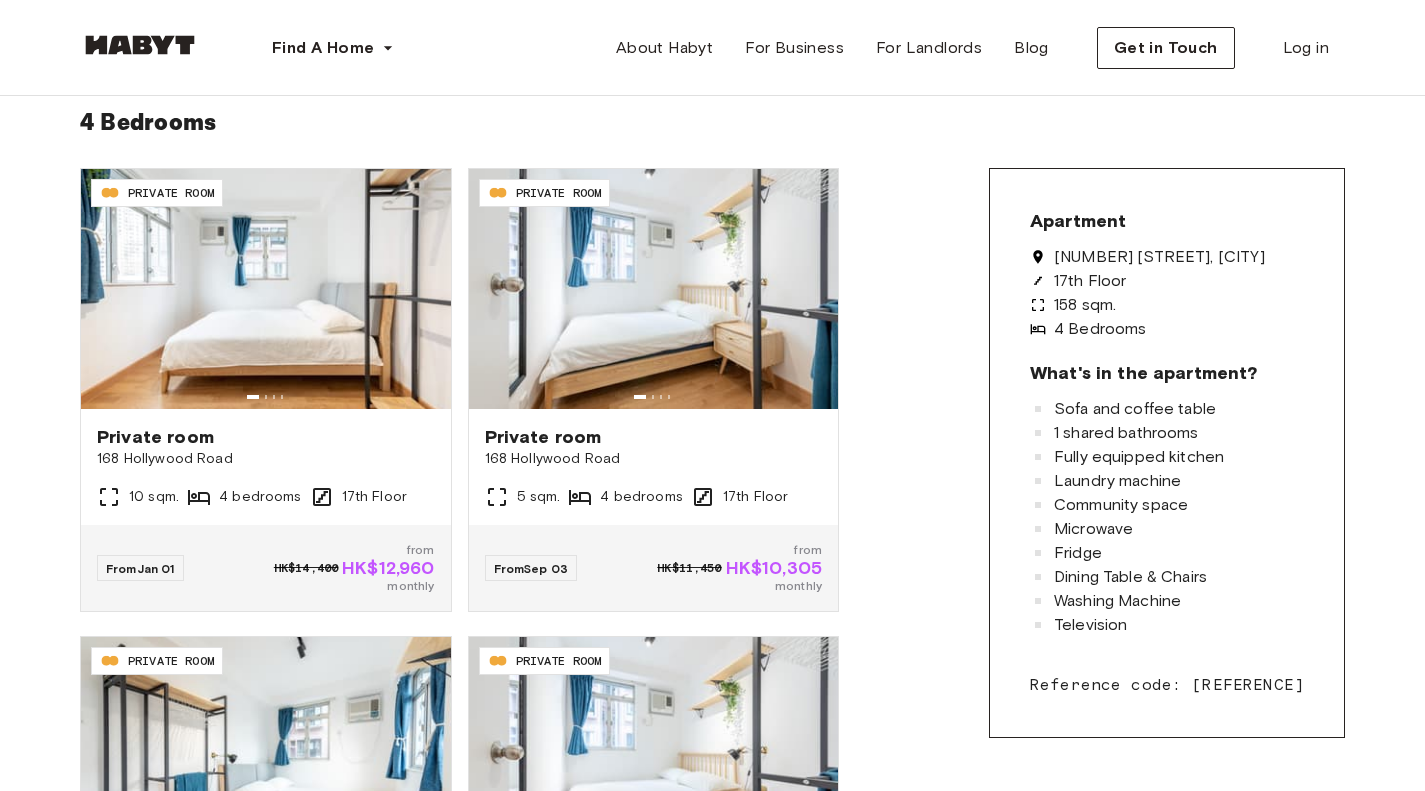 scroll, scrollTop: 433, scrollLeft: 0, axis: vertical 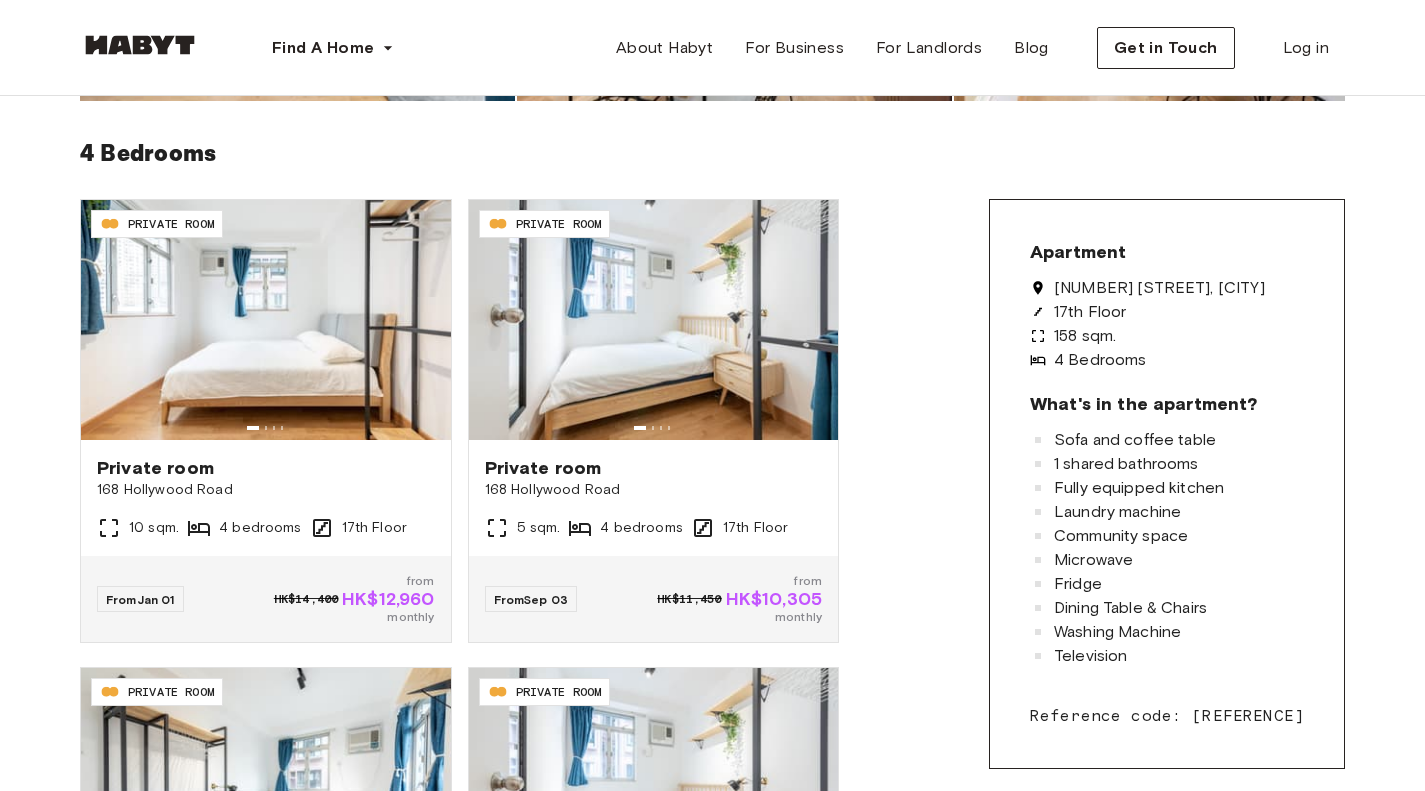 drag, startPoint x: 1181, startPoint y: 716, endPoint x: 1309, endPoint y: 720, distance: 128.06248 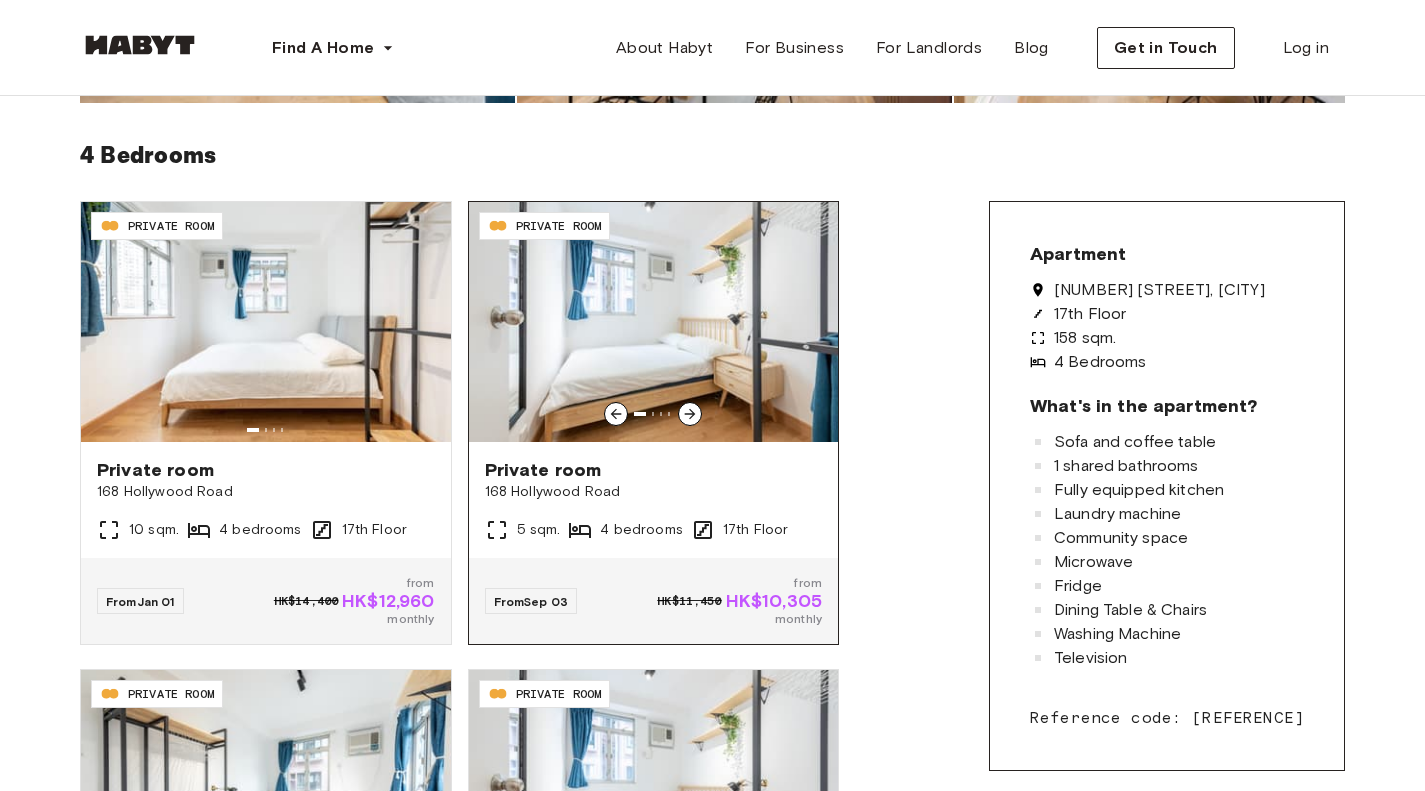 scroll, scrollTop: 0, scrollLeft: 0, axis: both 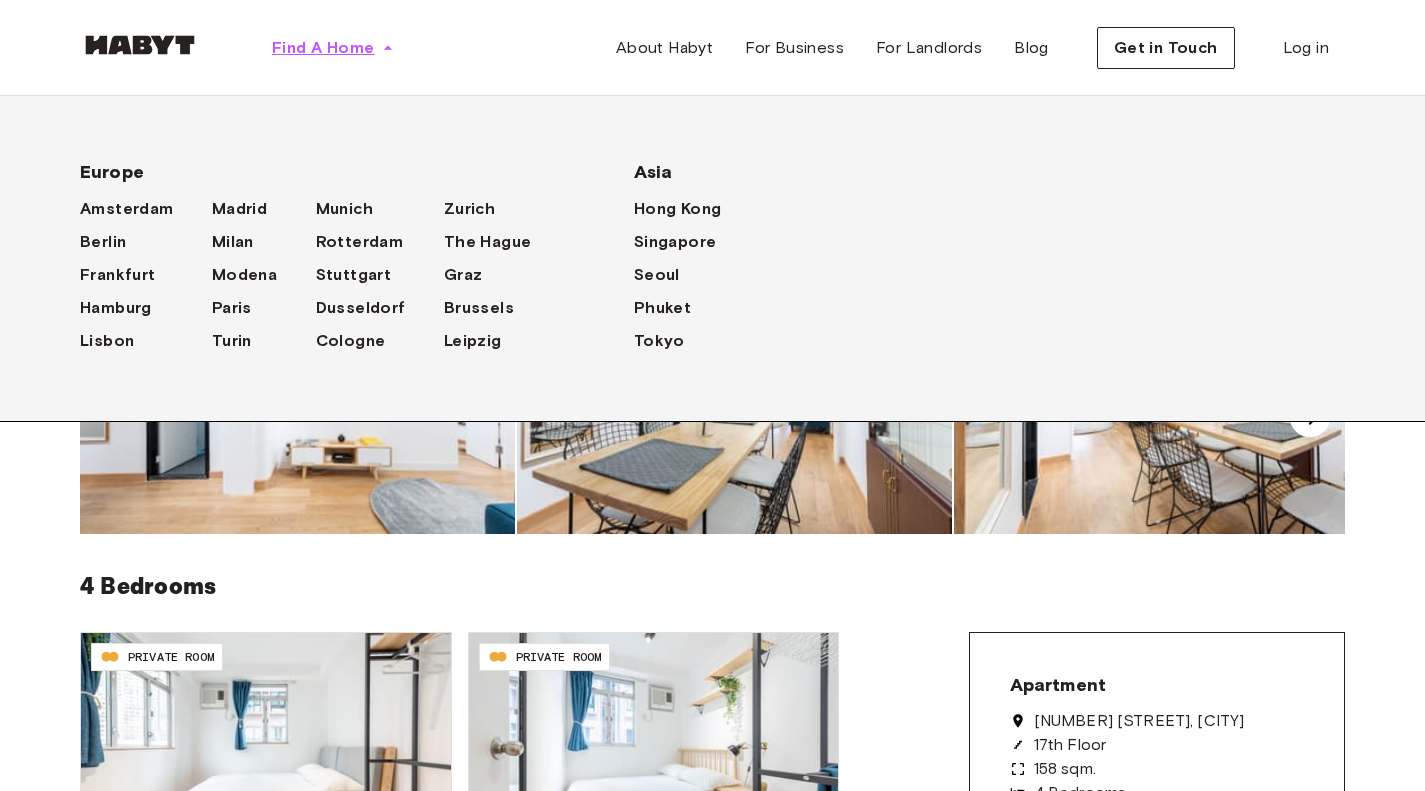 click on "Find A Home" at bounding box center (333, 48) 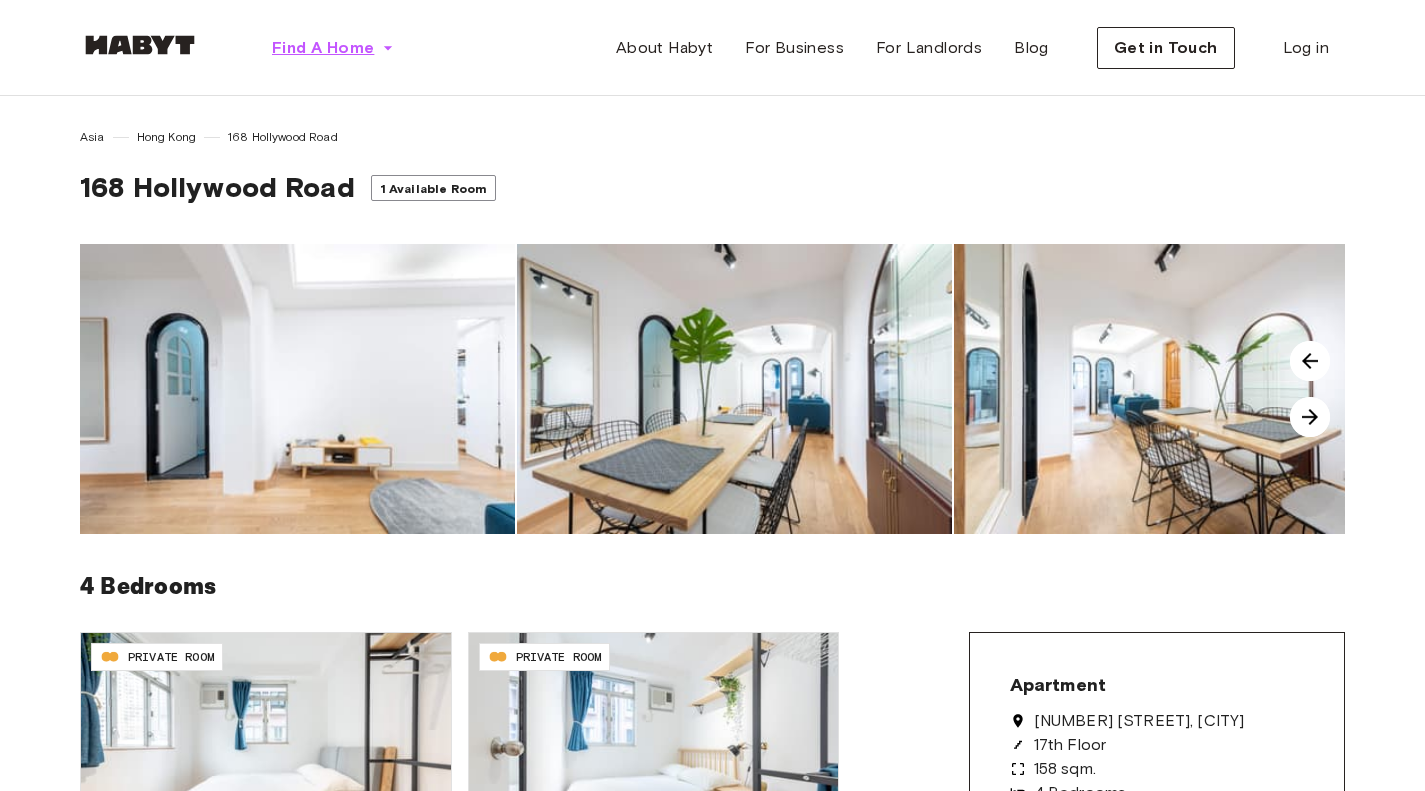 click on "Find A Home" at bounding box center (323, 48) 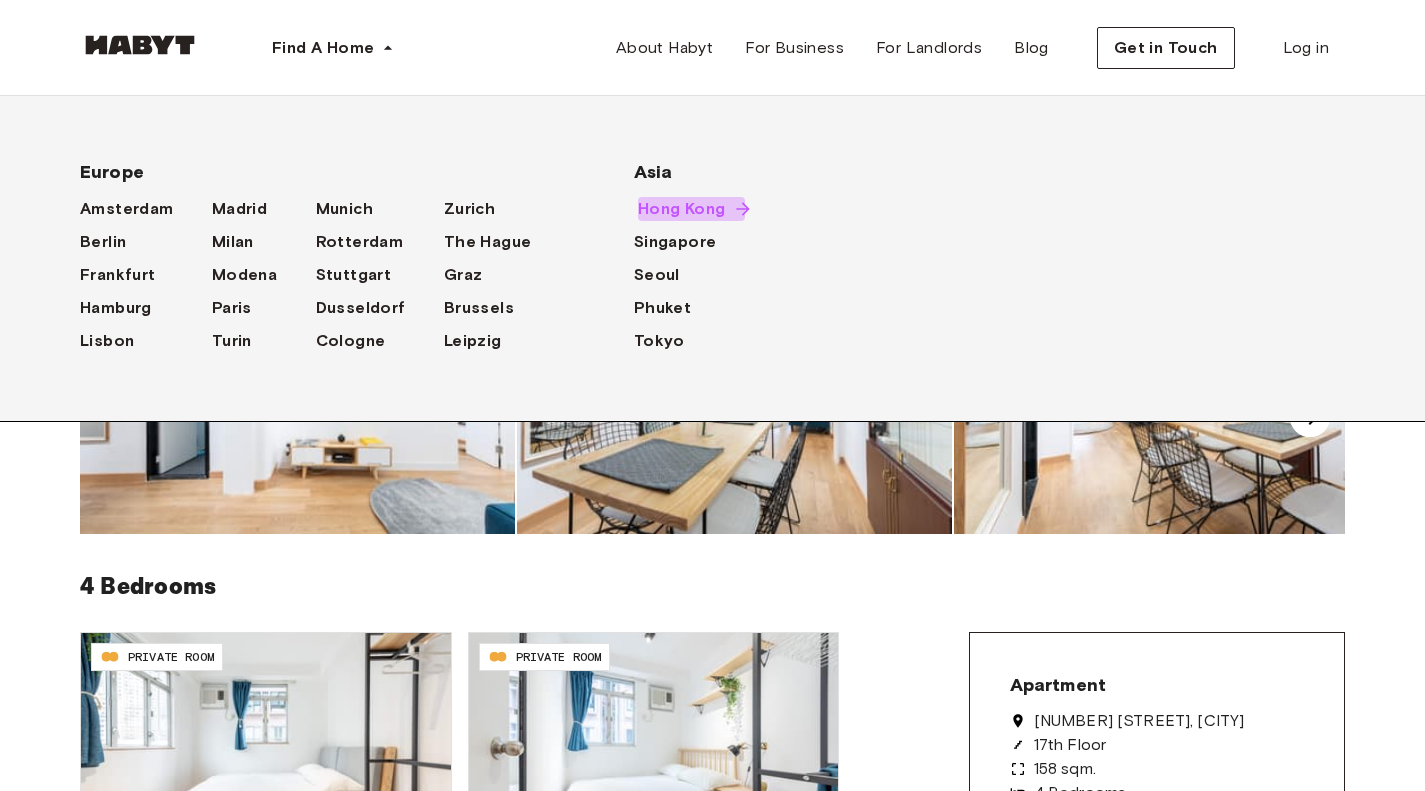 click on "Hong Kong" at bounding box center [682, 209] 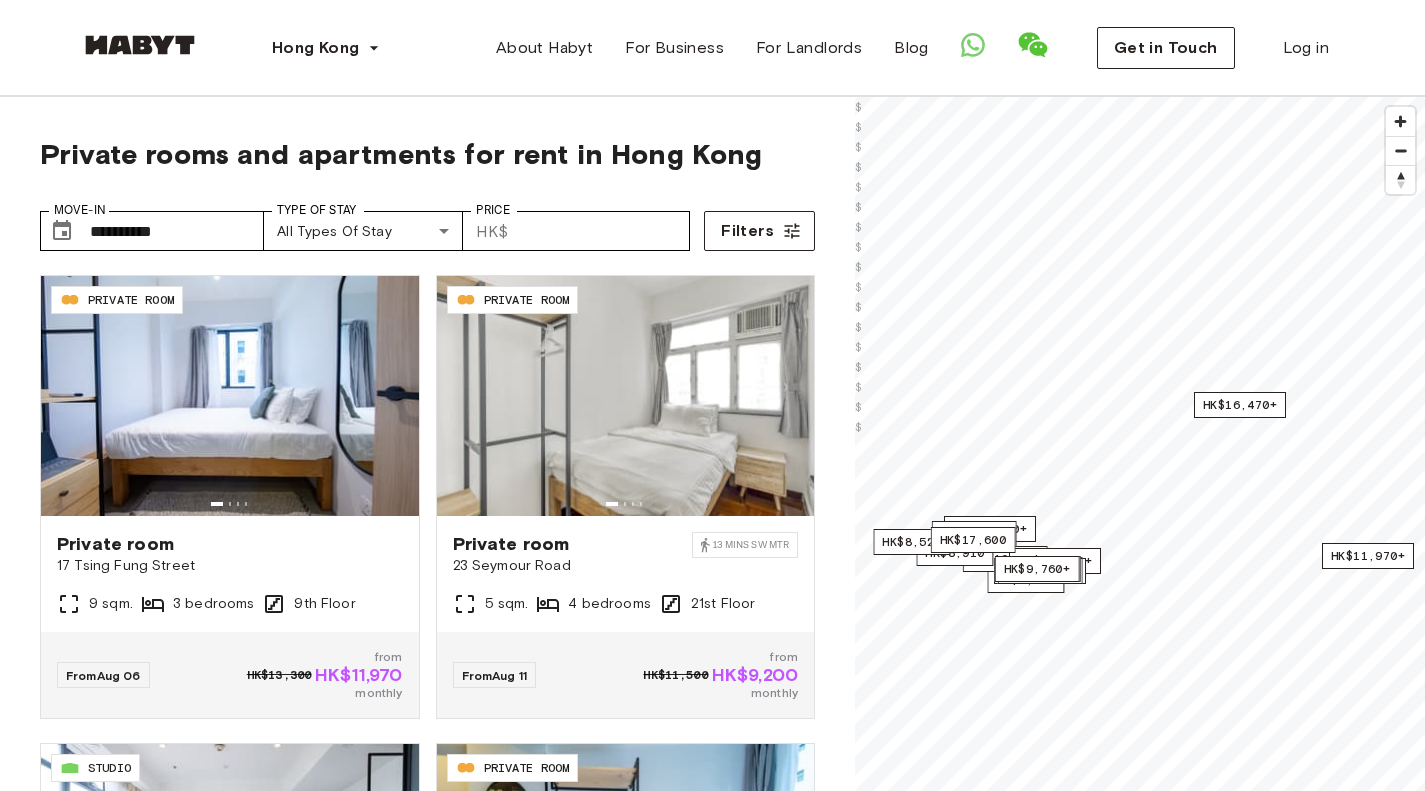 click on "**********" at bounding box center (427, 581) 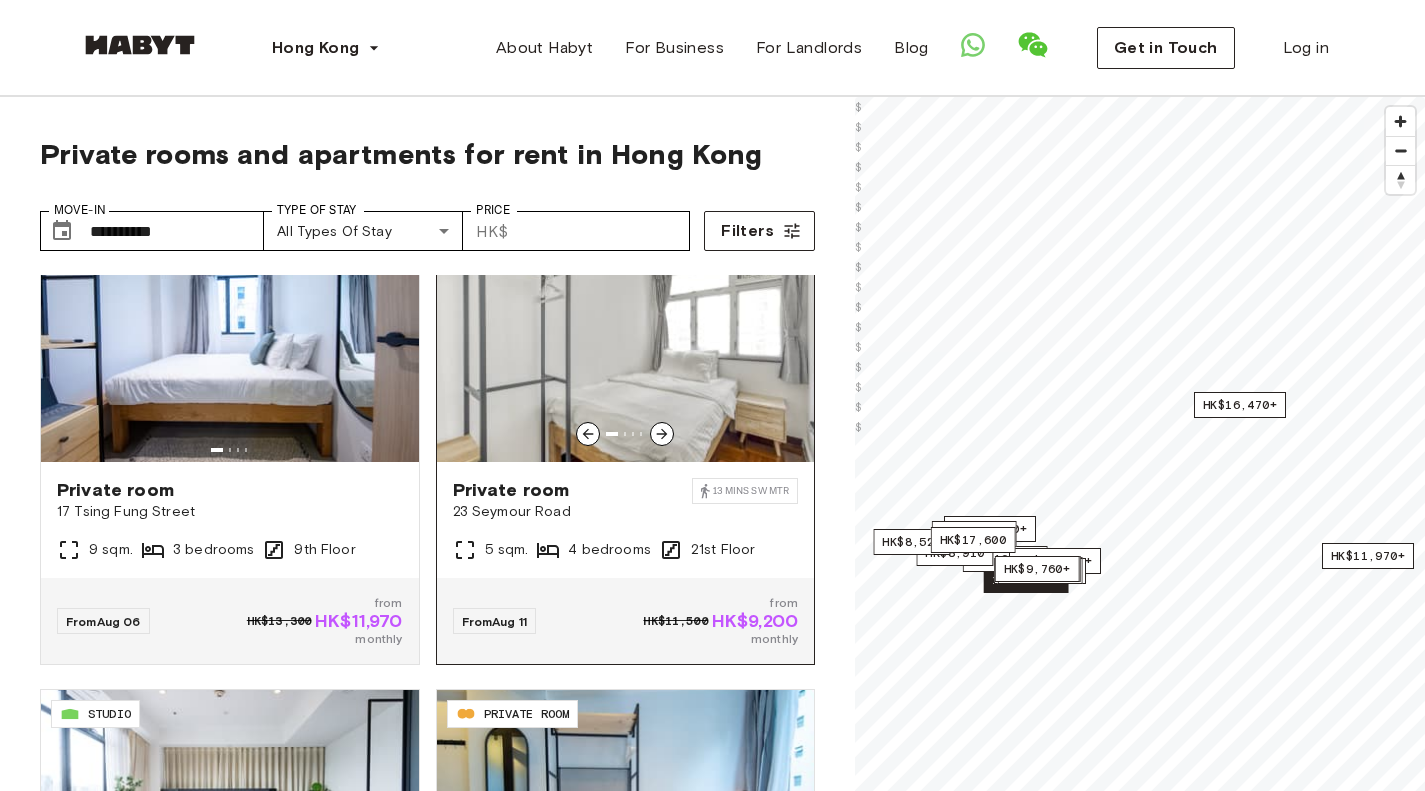 scroll, scrollTop: 53, scrollLeft: 0, axis: vertical 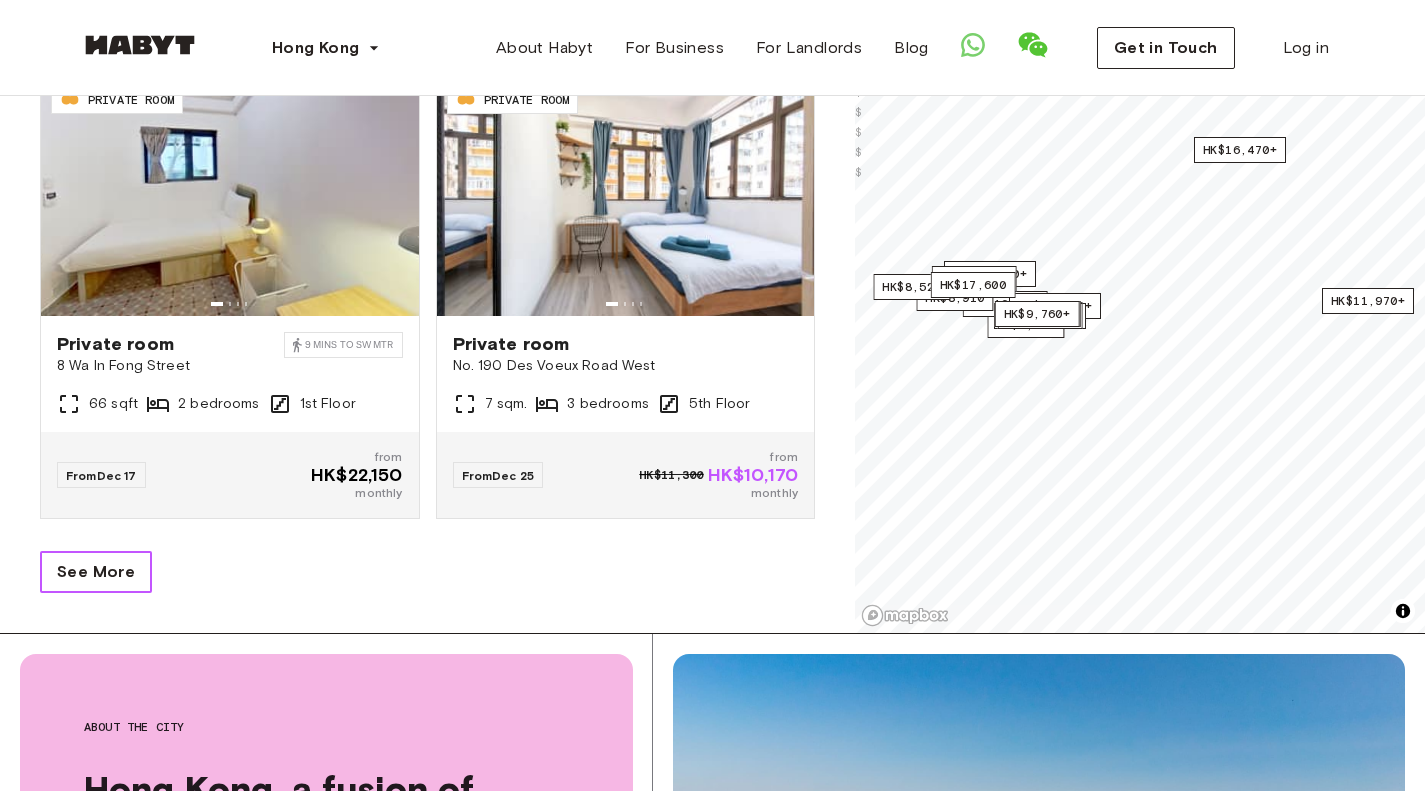 click on "See More" at bounding box center (96, 572) 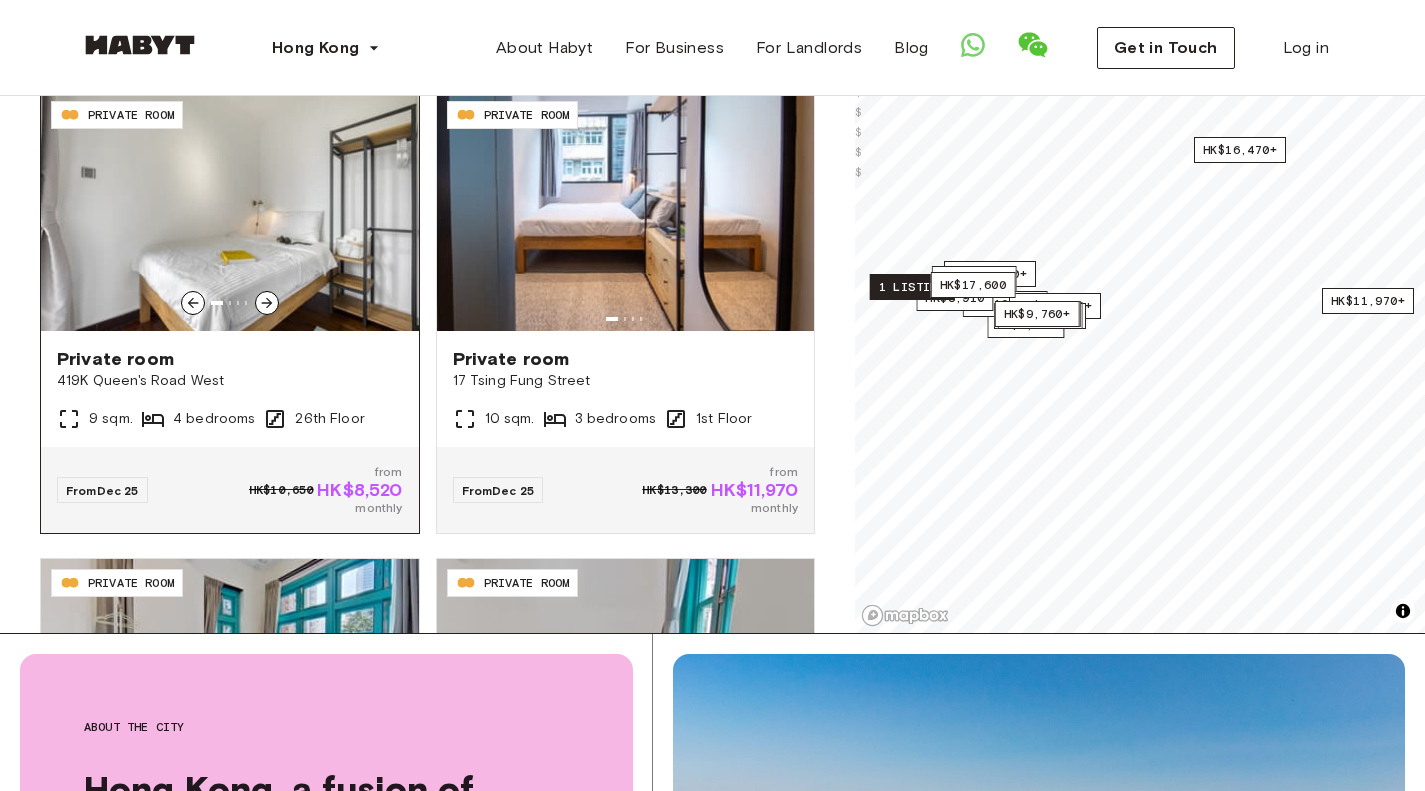 scroll, scrollTop: 4433, scrollLeft: 0, axis: vertical 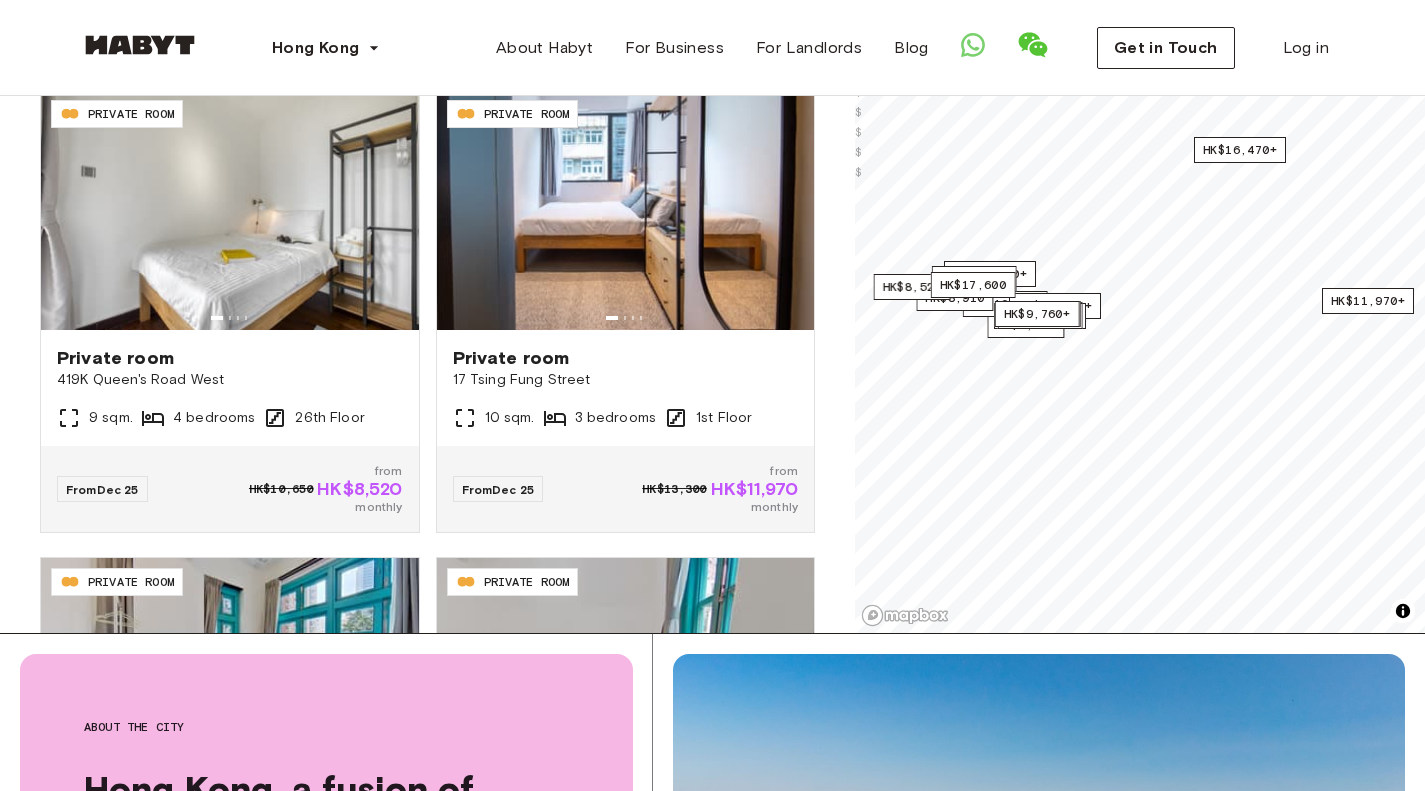 click on "HK-01-046-001-02 PRIVATE ROOM Private room 17 Tsing Fung Street 10 sqm. 3 bedrooms 1st Floor From  Dec 25 HK$13,300 from HK$11,970 monthly" at bounding box center (618, 299) 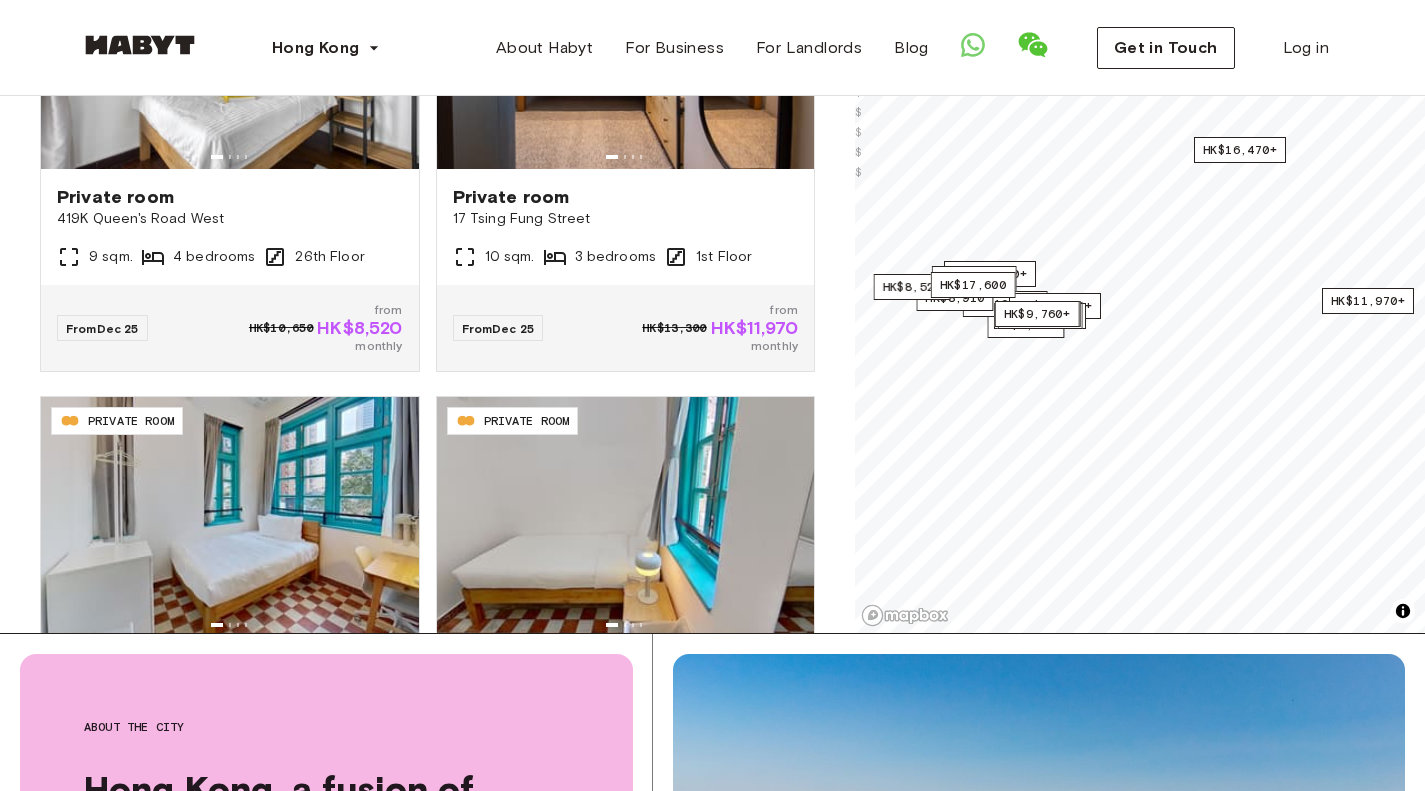 scroll, scrollTop: 4593, scrollLeft: 0, axis: vertical 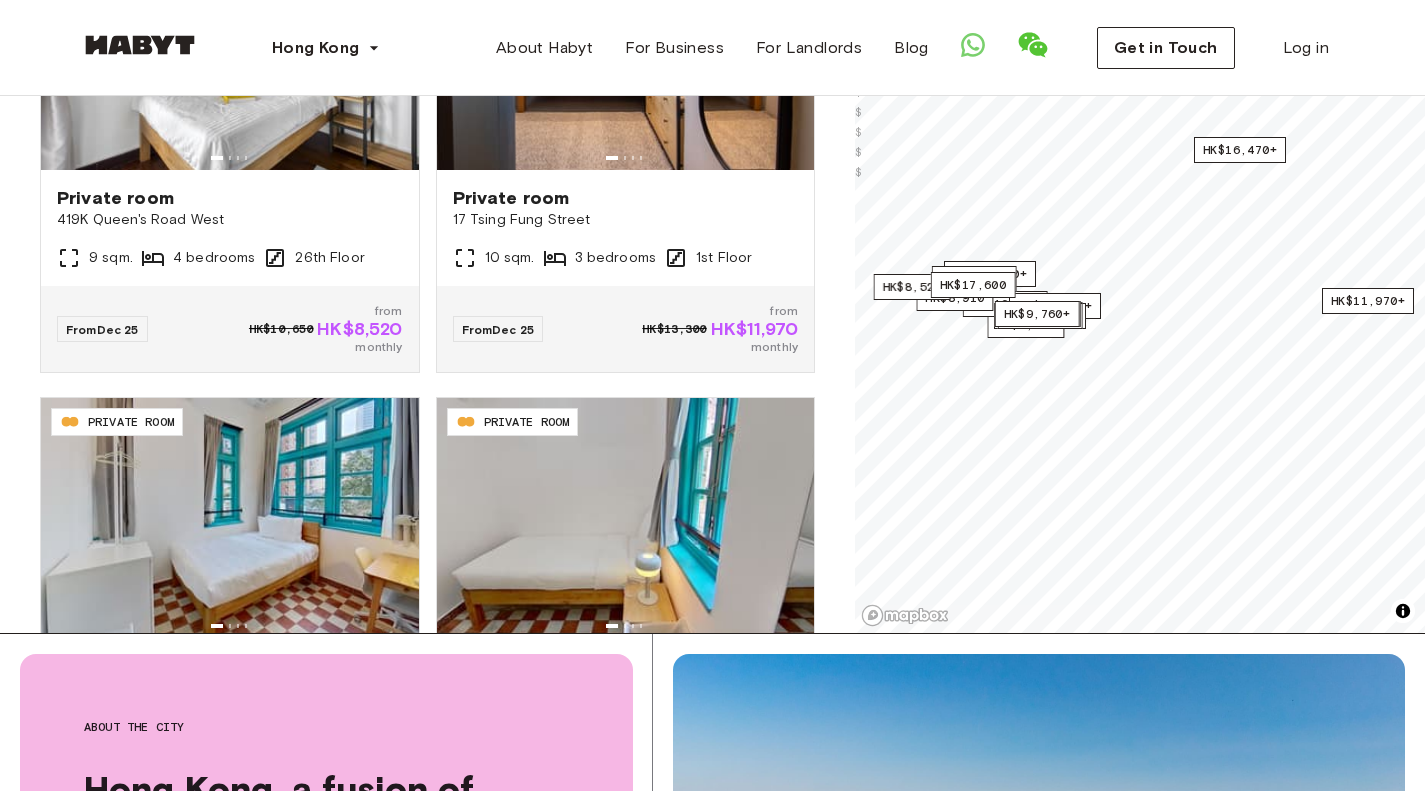 click on "HK-01-046-001-02 PRIVATE ROOM Private room 17 Tsing Fung Street 10 sqm. 3 bedrooms 1st Floor From  Dec 25 HK$13,300 from HK$11,970 monthly" at bounding box center (618, 139) 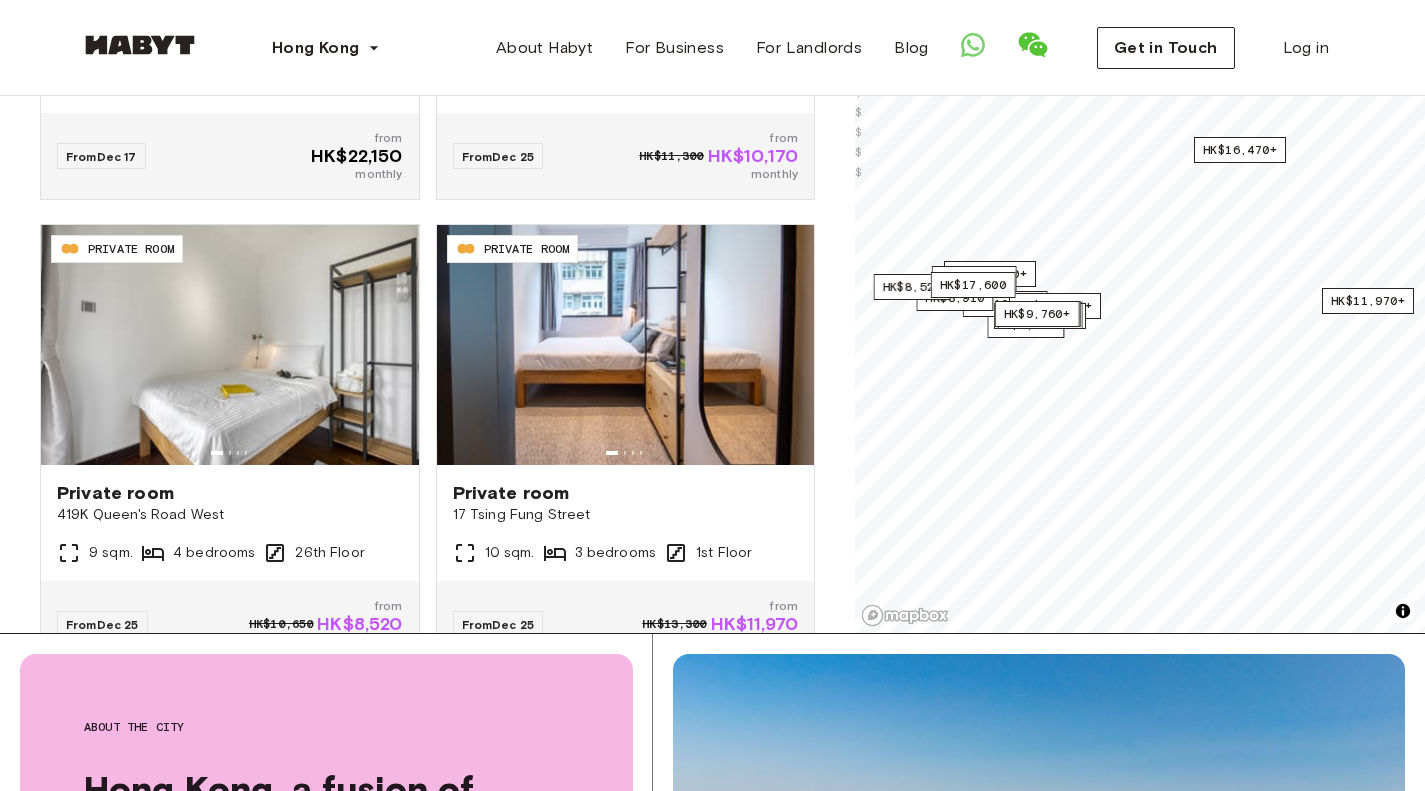 scroll, scrollTop: 4299, scrollLeft: 0, axis: vertical 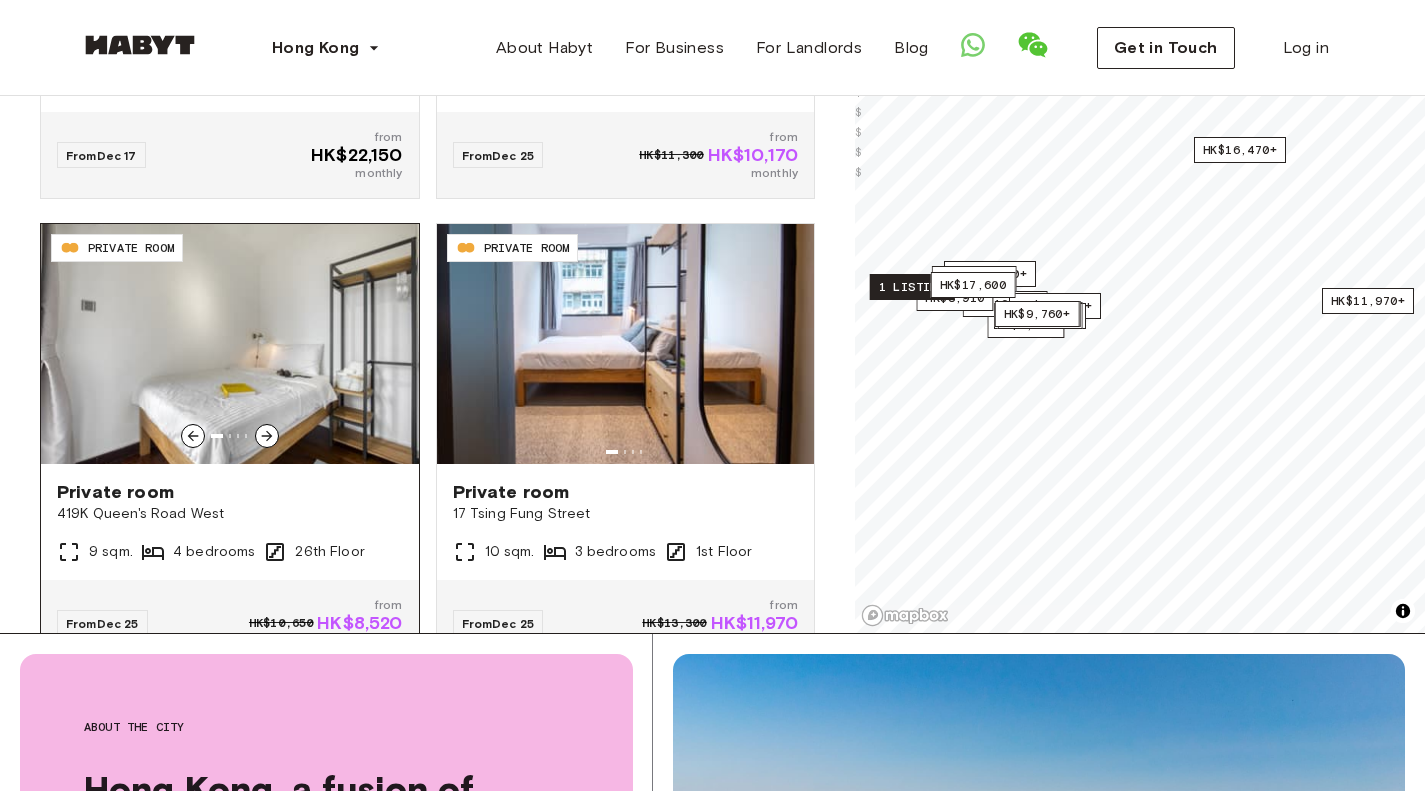 click on "Private room" at bounding box center [230, 492] 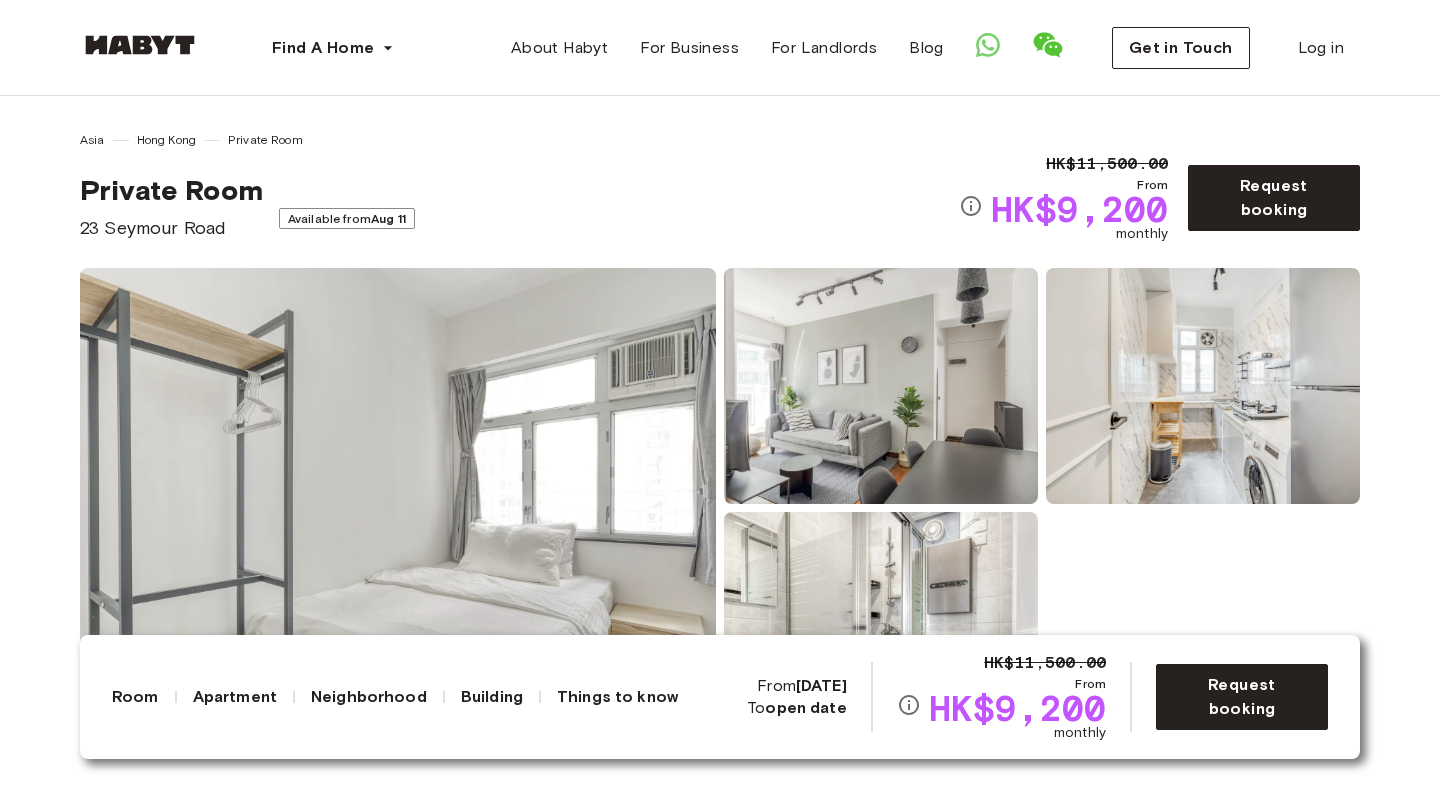 scroll, scrollTop: 0, scrollLeft: 0, axis: both 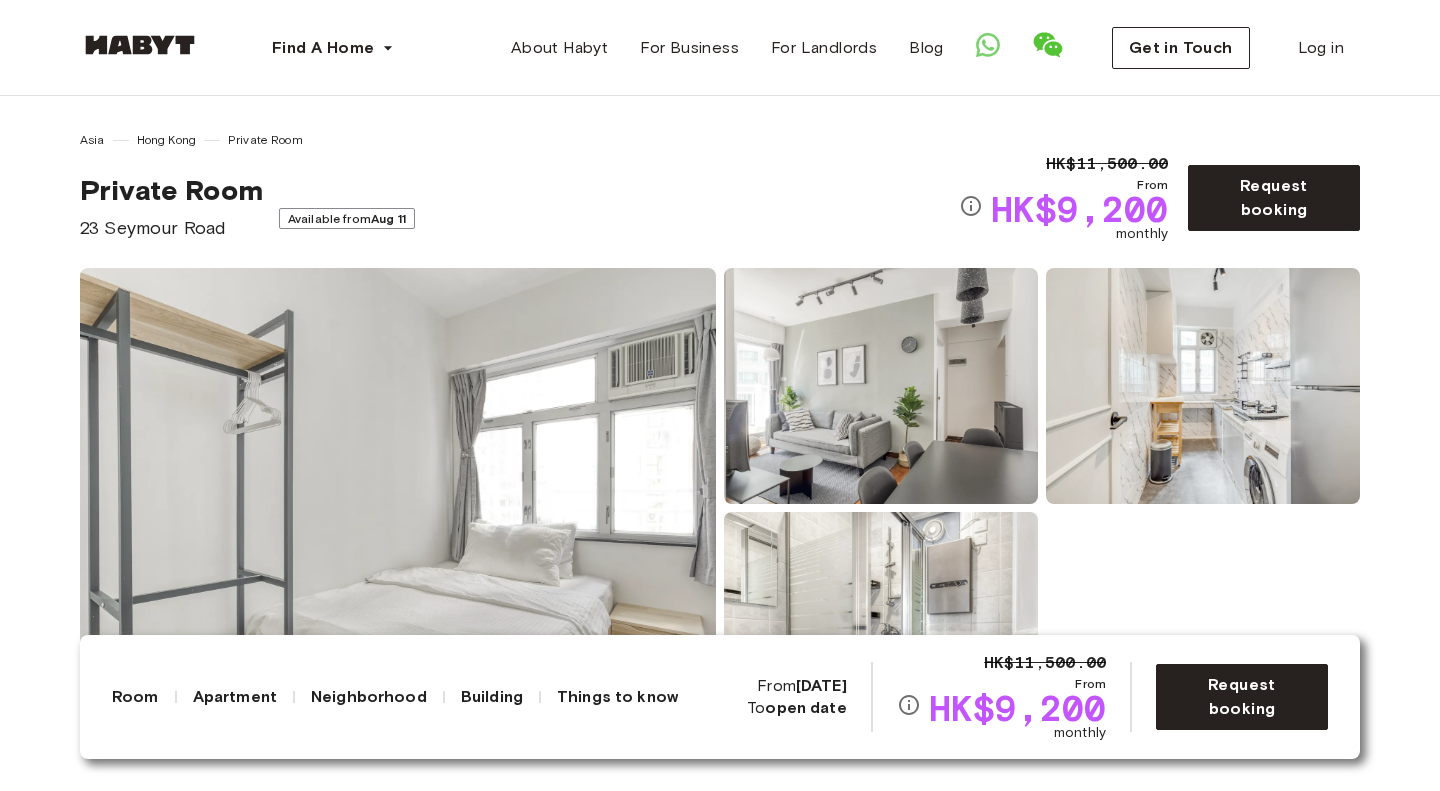 click on "Show all photos" at bounding box center [720, 508] 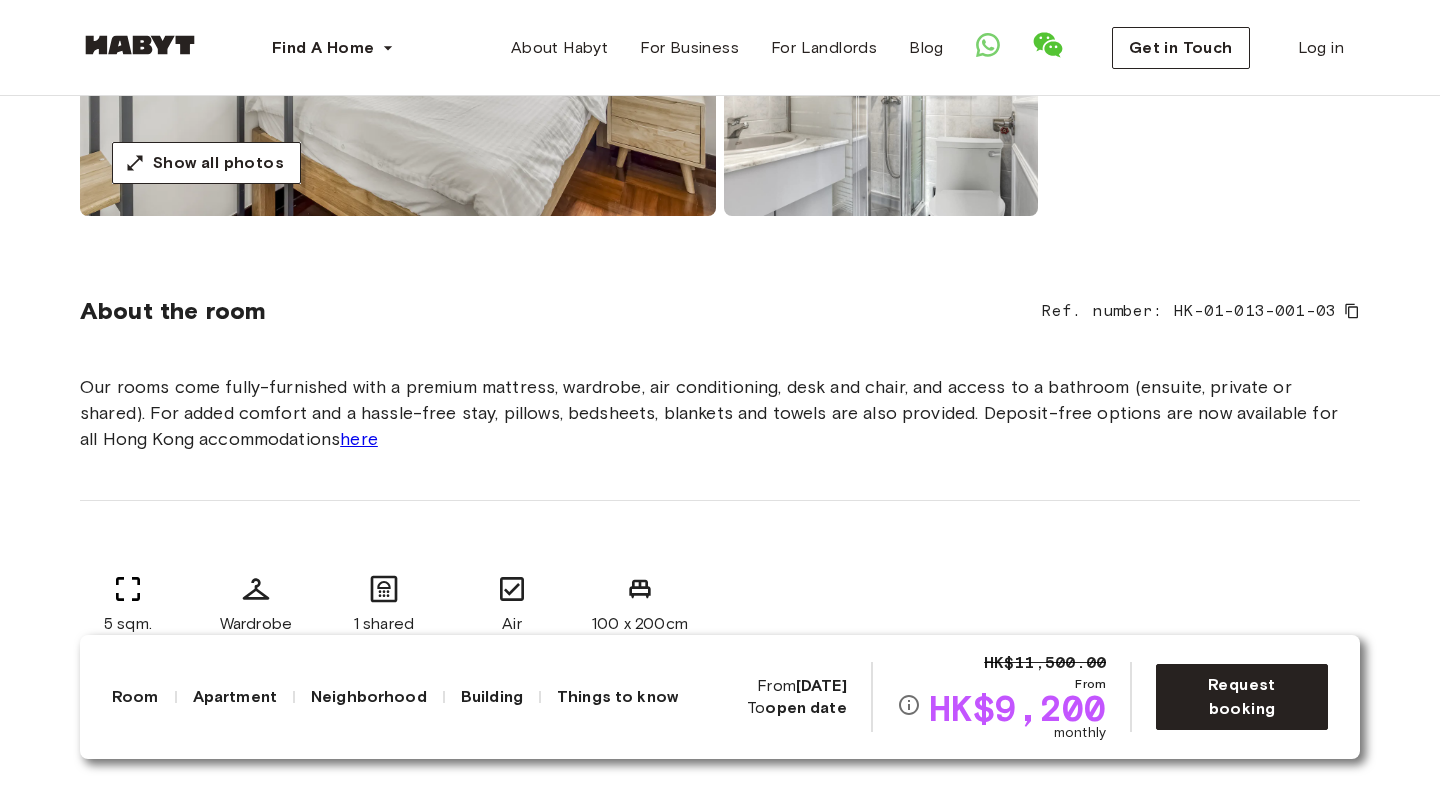 scroll, scrollTop: 592, scrollLeft: 0, axis: vertical 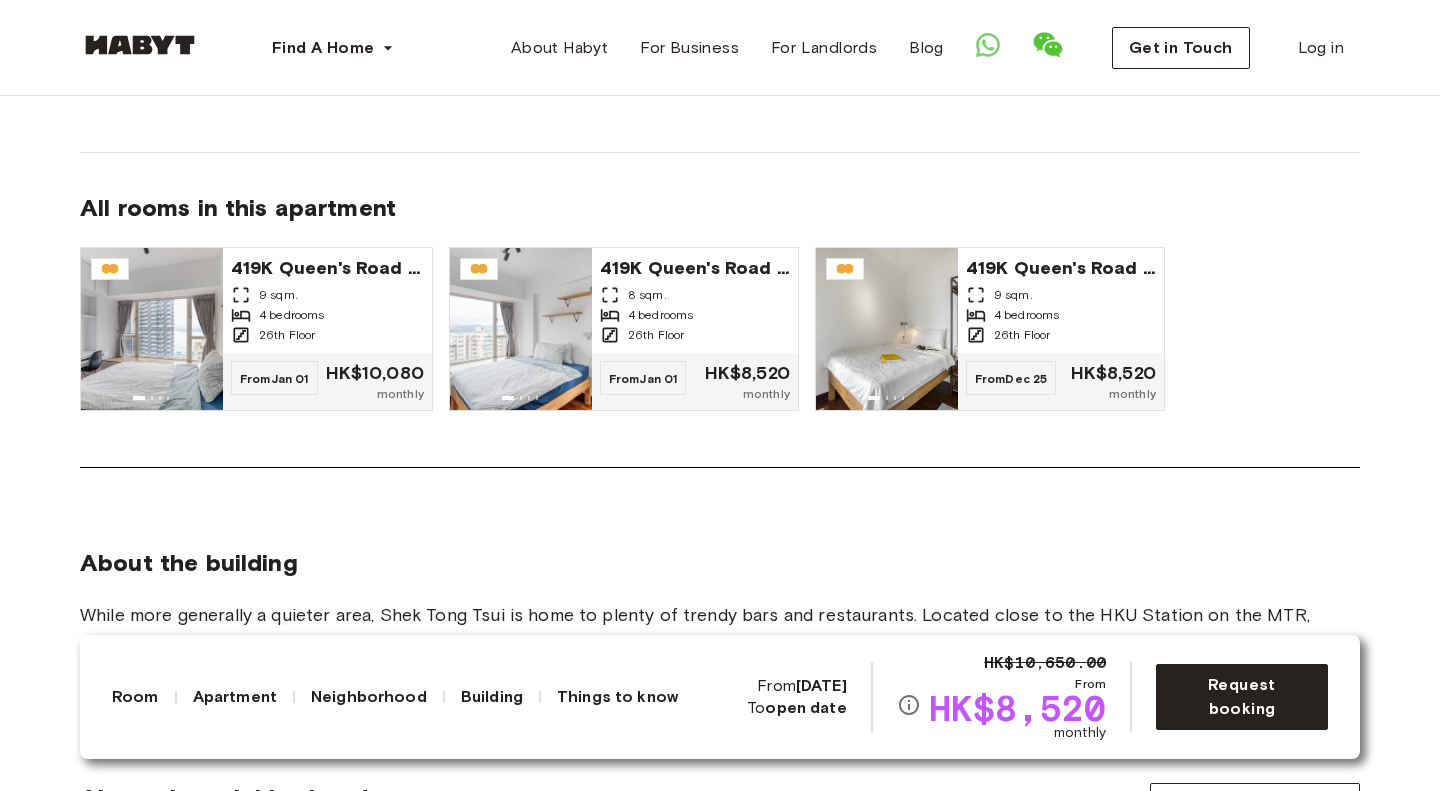 click on "About the building While more generally a quieter area, Shek Tong Tsui is home to plenty of trendy bars and restaurants. Located close to the HKU Station on the MTR, commuting to Sai Ying Pun and Central Station takes less than 20 minutes." at bounding box center (720, 573) 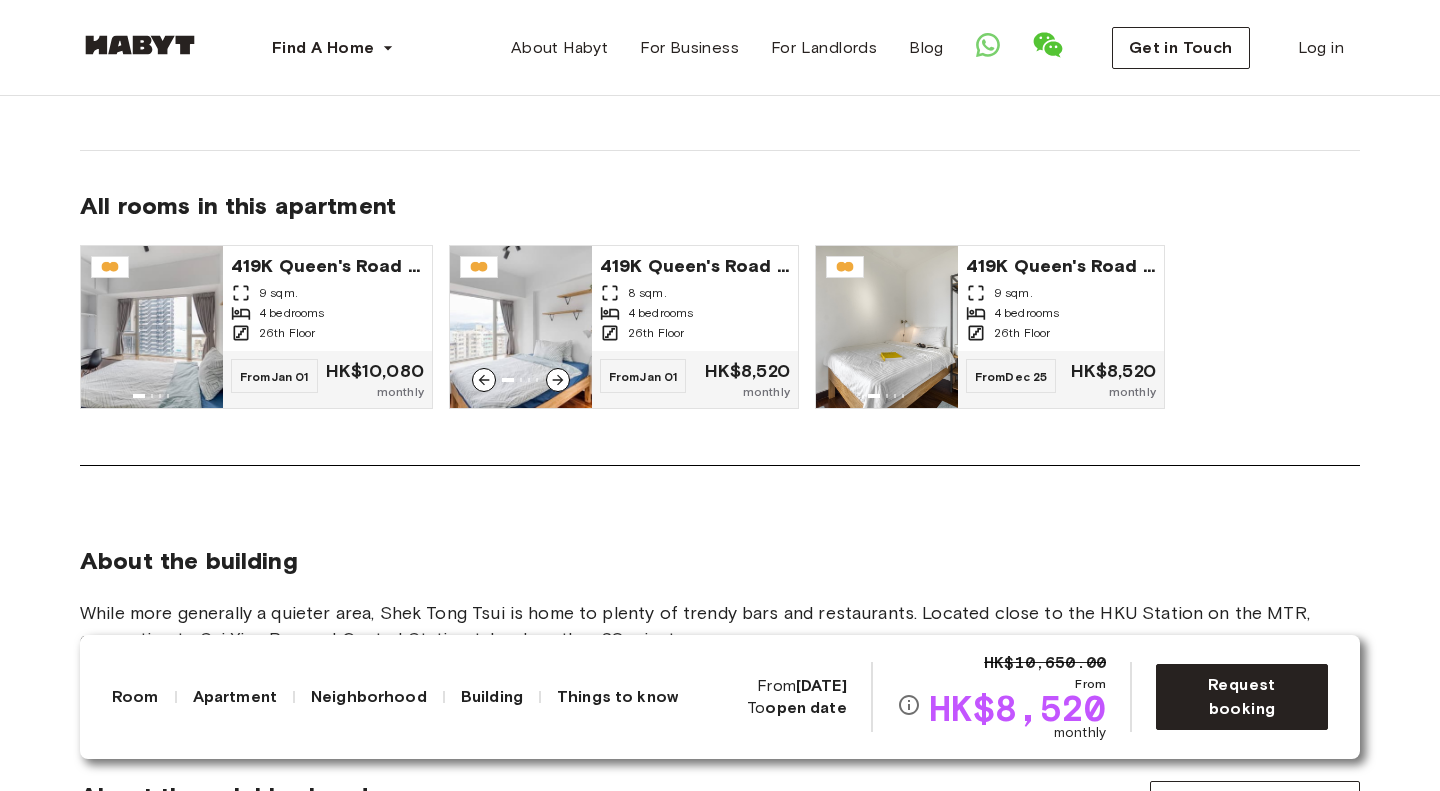scroll, scrollTop: 1646, scrollLeft: 0, axis: vertical 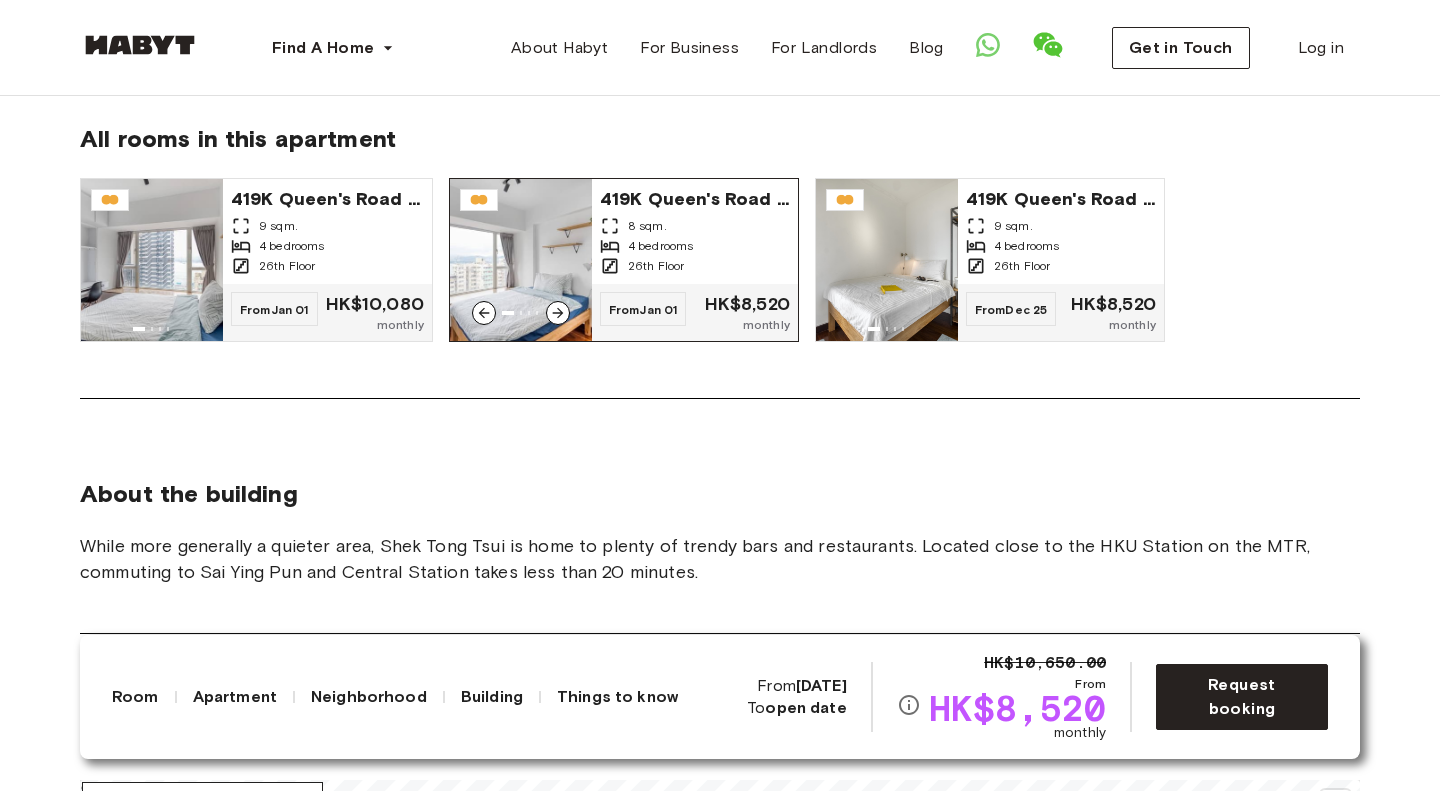 click on "419K Queen's Road West" at bounding box center [695, 197] 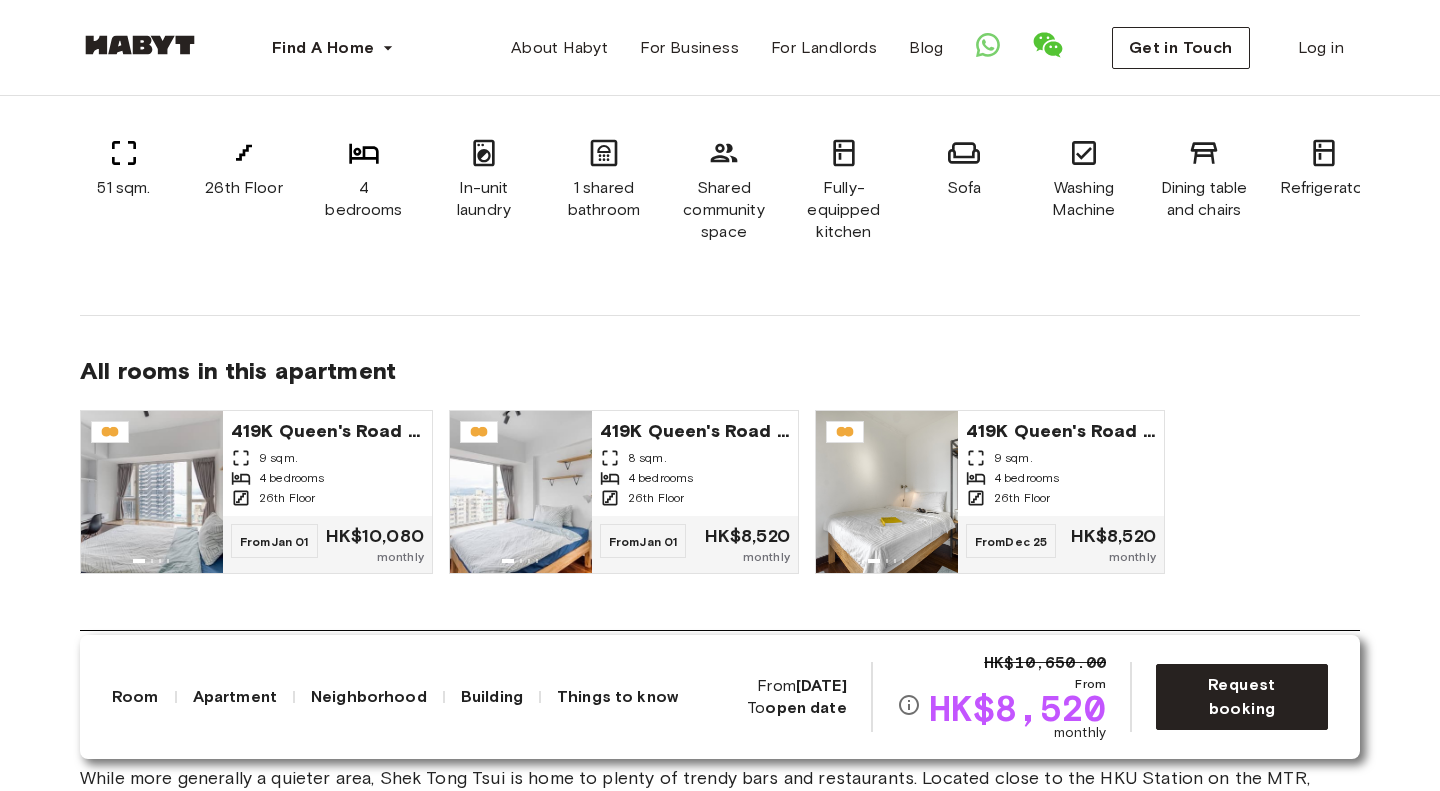 scroll, scrollTop: 1413, scrollLeft: 0, axis: vertical 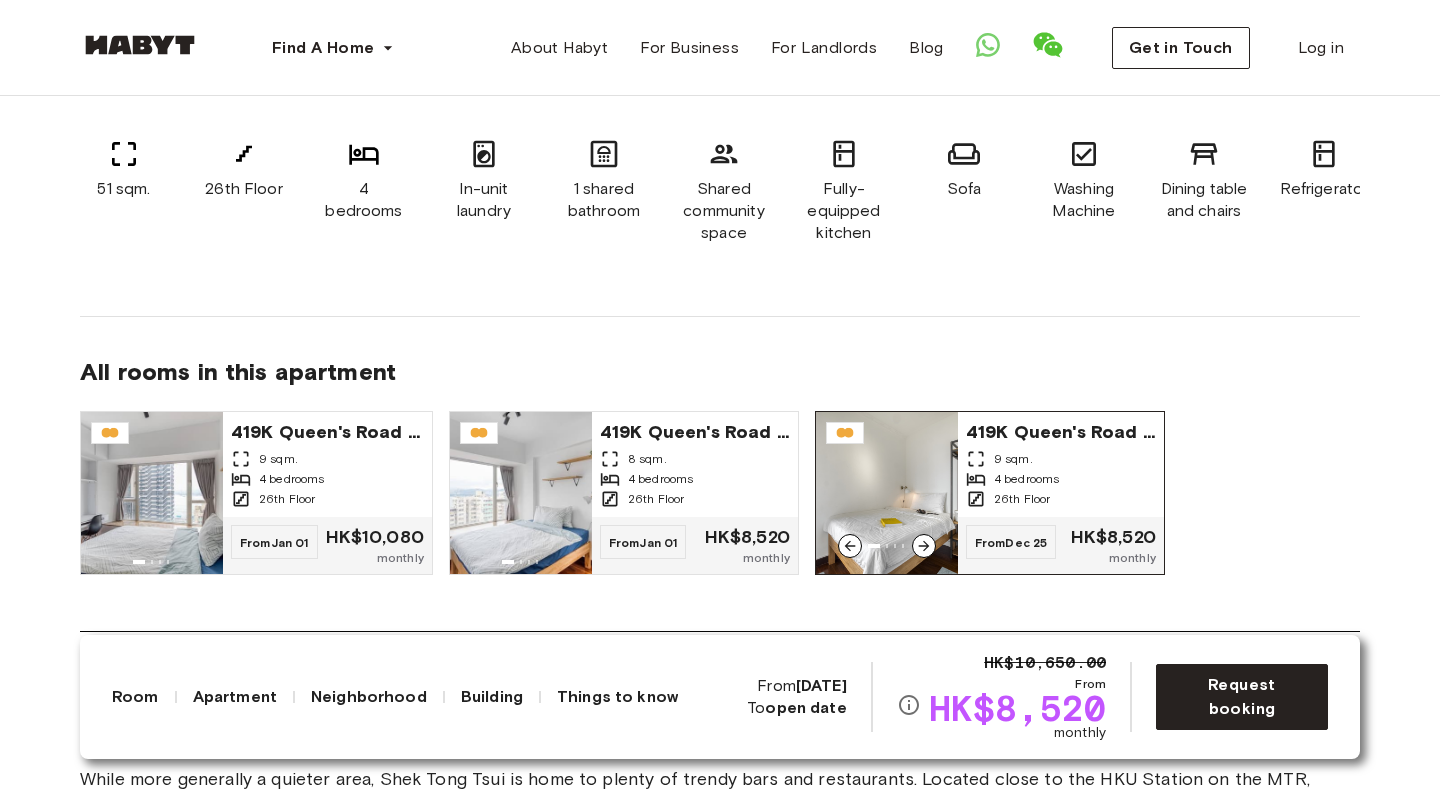 click on "419K Queen's Road West" at bounding box center [1061, 430] 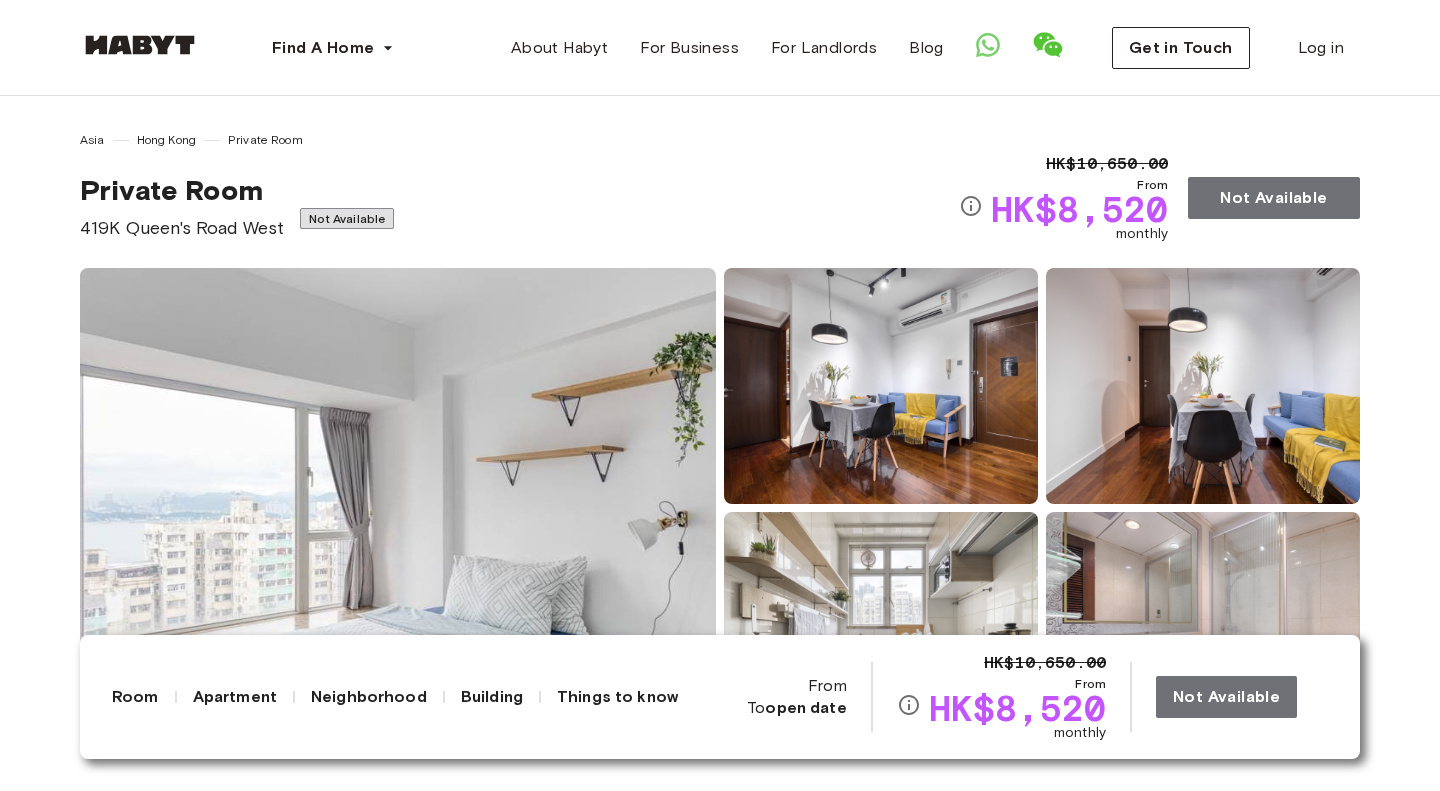 scroll, scrollTop: 324, scrollLeft: 0, axis: vertical 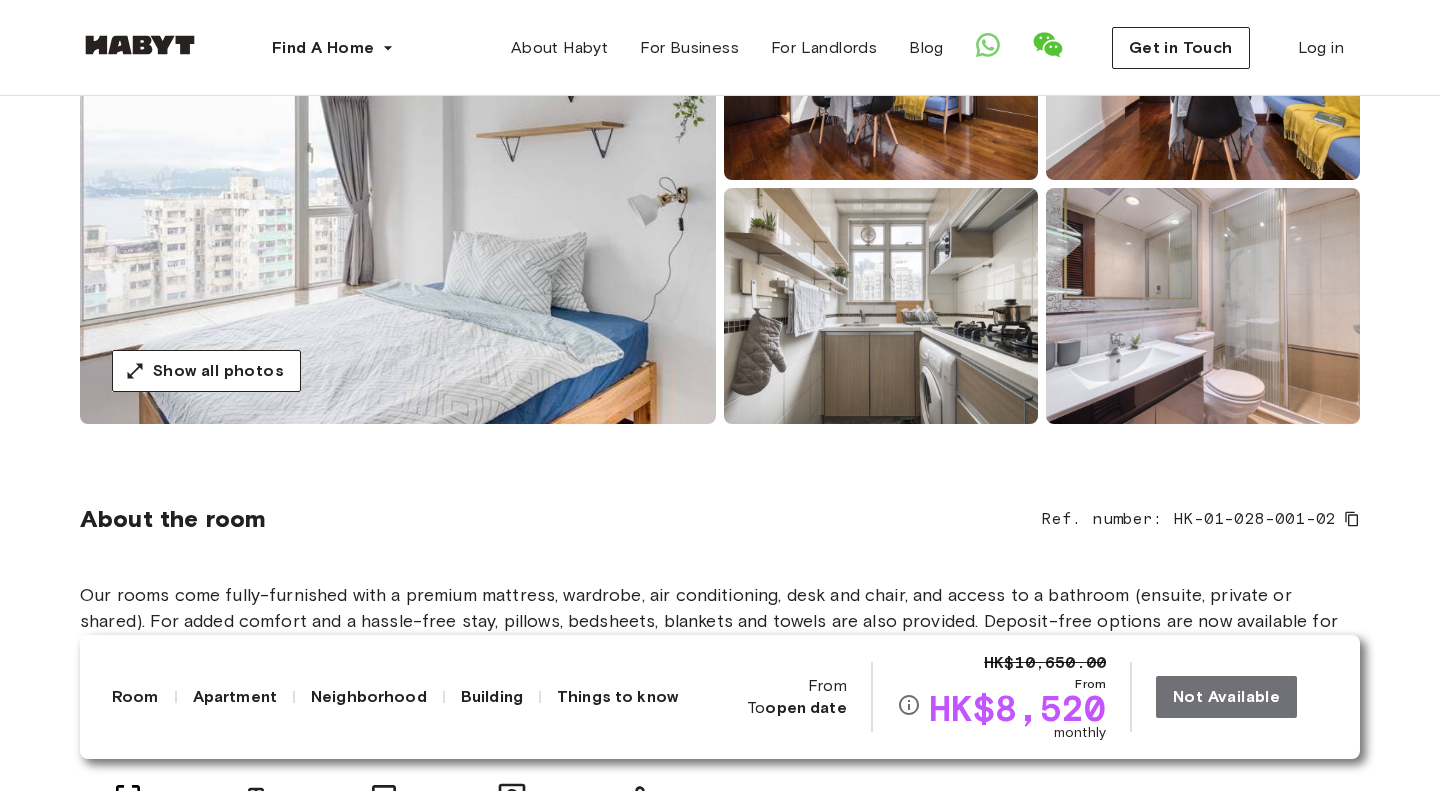 click at bounding box center (398, 184) 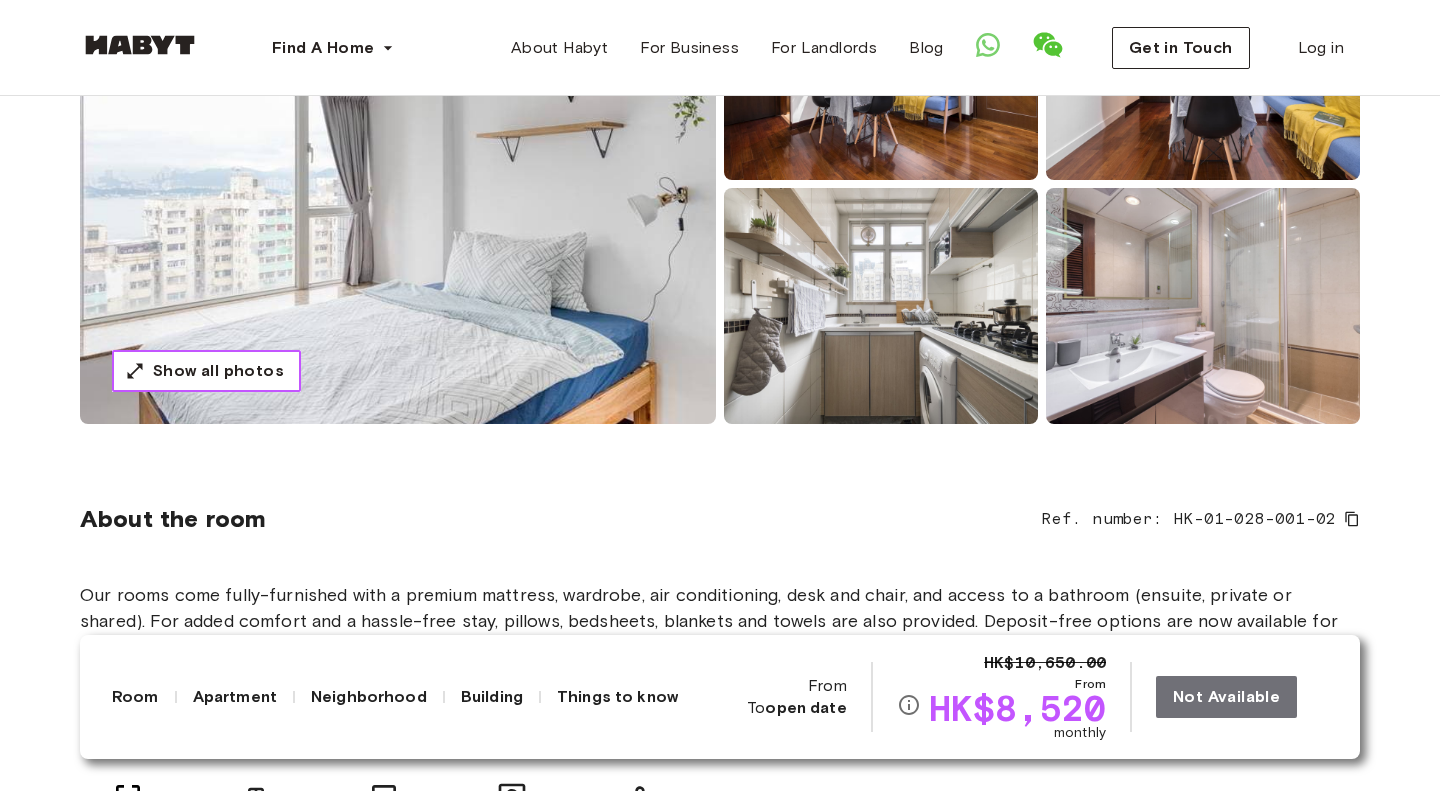 click on "Show all photos" at bounding box center [218, 371] 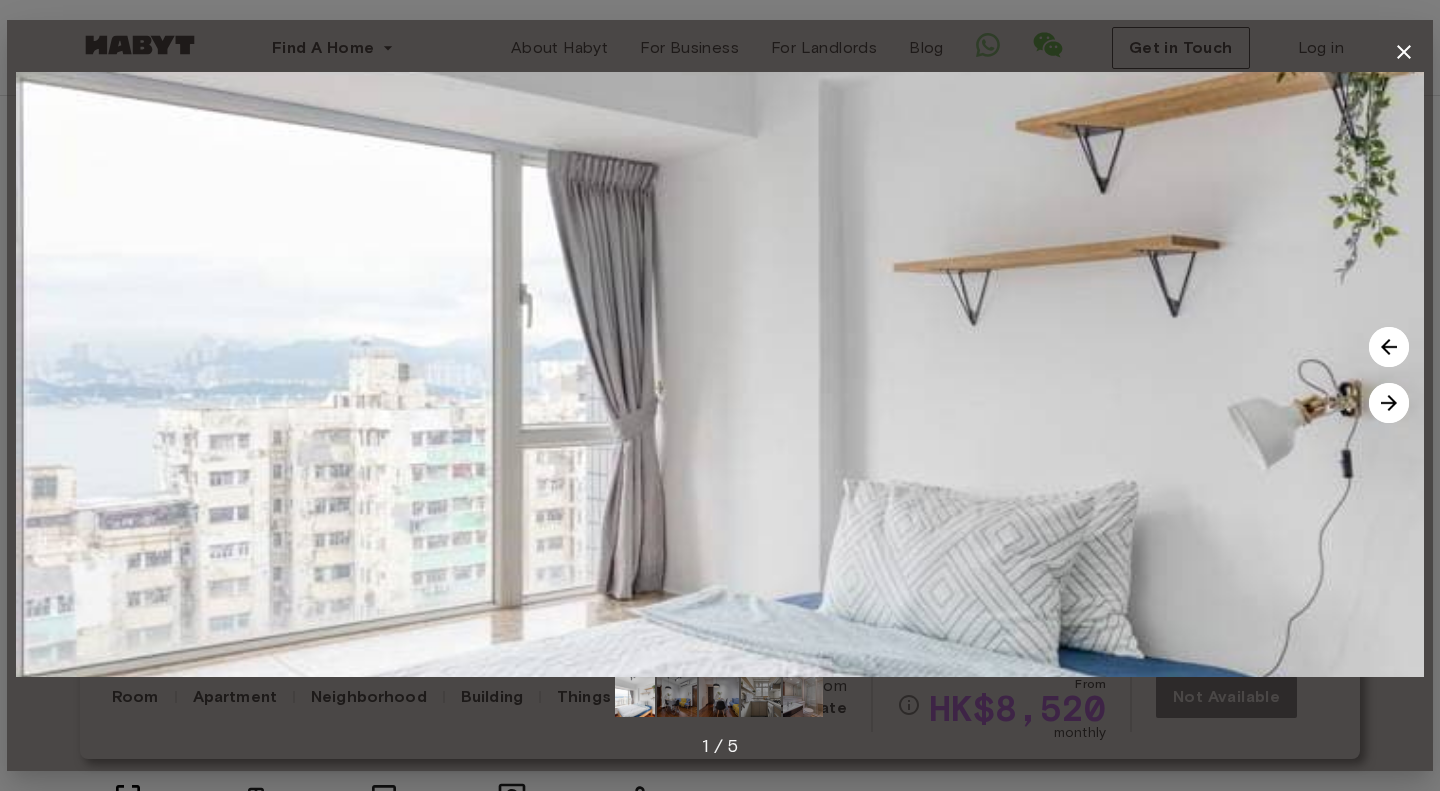 click 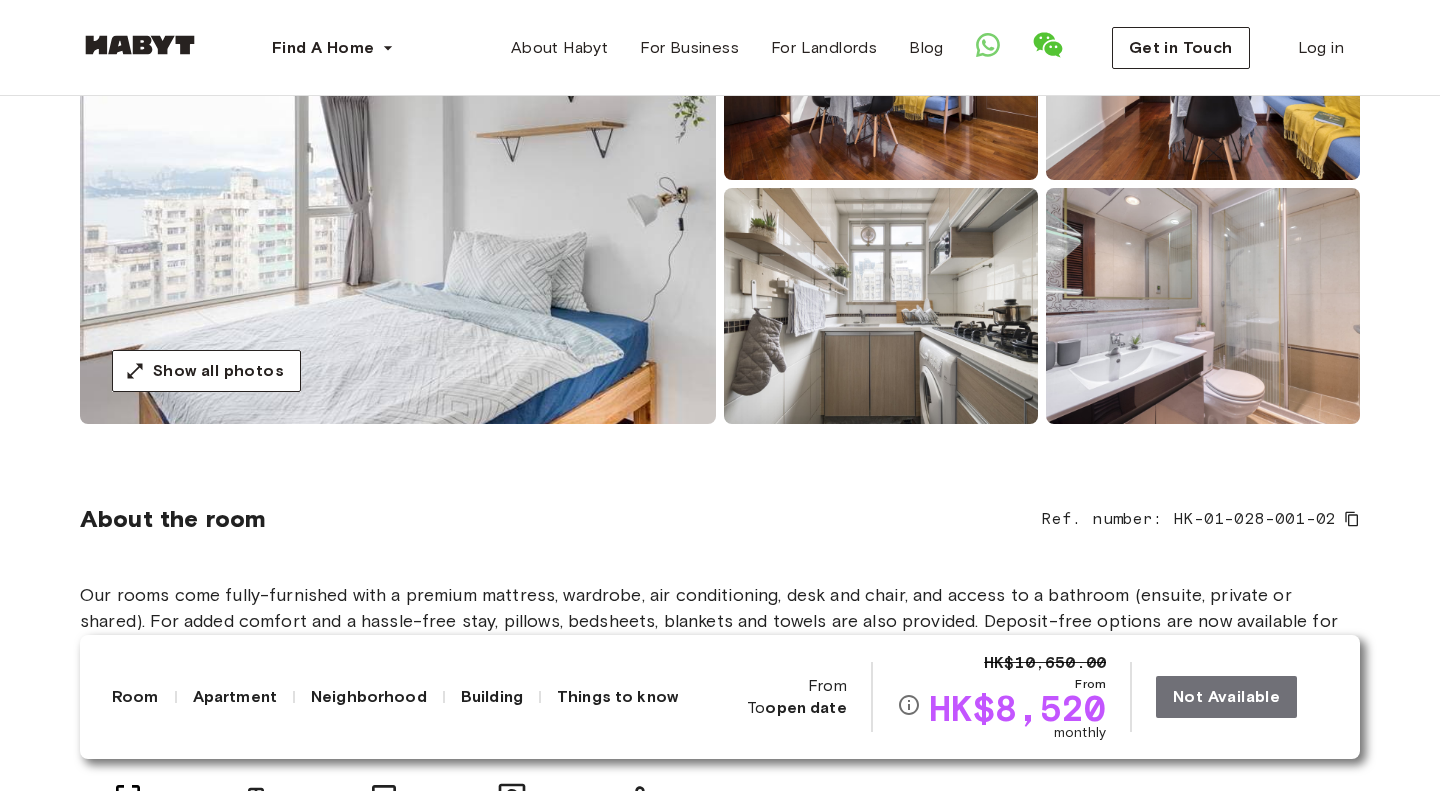 click on "About the room Ref. number:   HK-01-028-001-02 Our rooms come fully-furnished with a premium mattress, wardrobe, air conditioning, desk and chair, and access to a bathroom (ensuite, private or shared). For added comfort and a hassle-free stay, pillows, bedsheets, blankets and towels are also provided.  Deposit-free options are now available for all Hong Kong accommodations  here 8 sqm. 100 x 200cm mattress Air conditioning 1 shared bathroom Wardrobe" at bounding box center (720, 681) 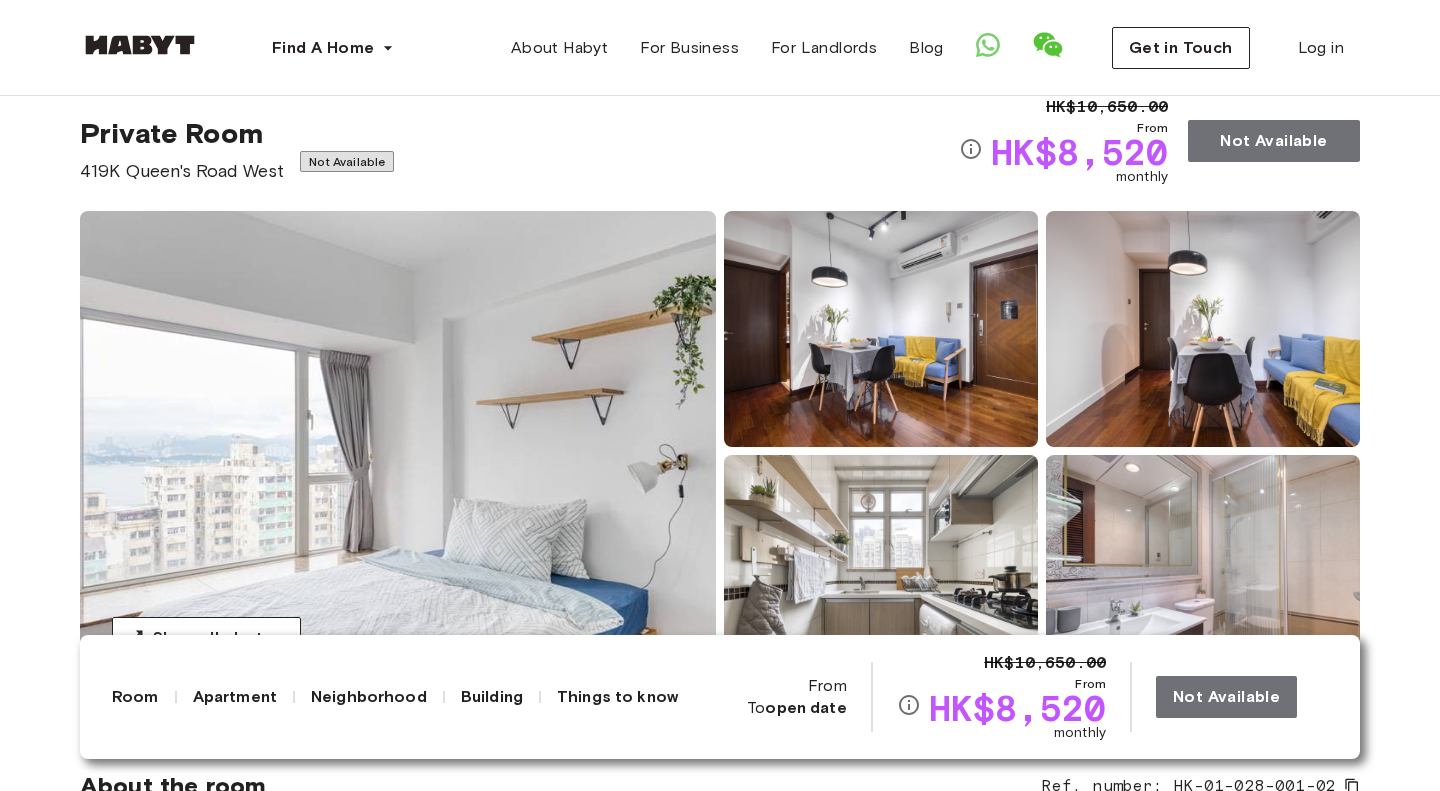 scroll, scrollTop: 56, scrollLeft: 0, axis: vertical 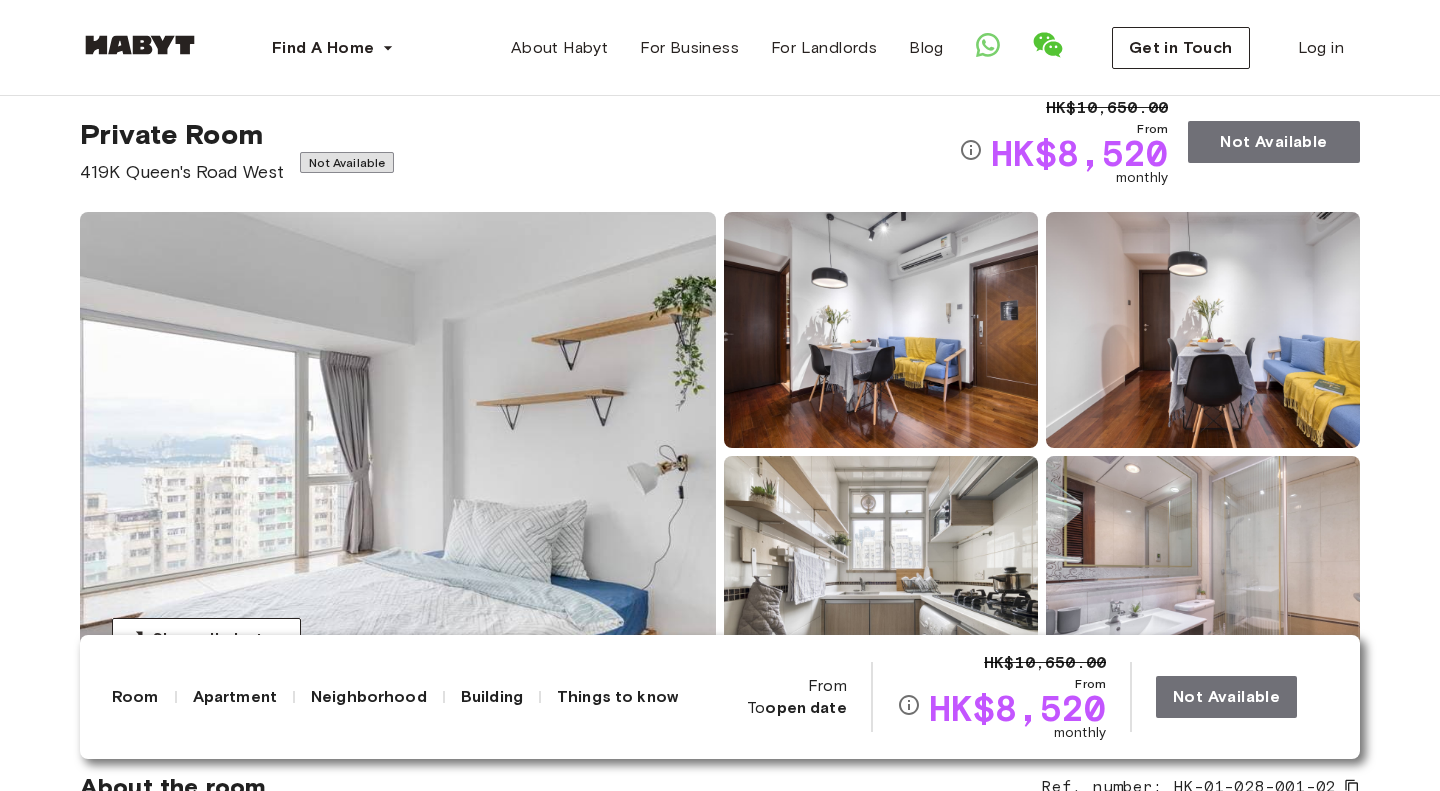 click on "Show all photos" at bounding box center (720, 452) 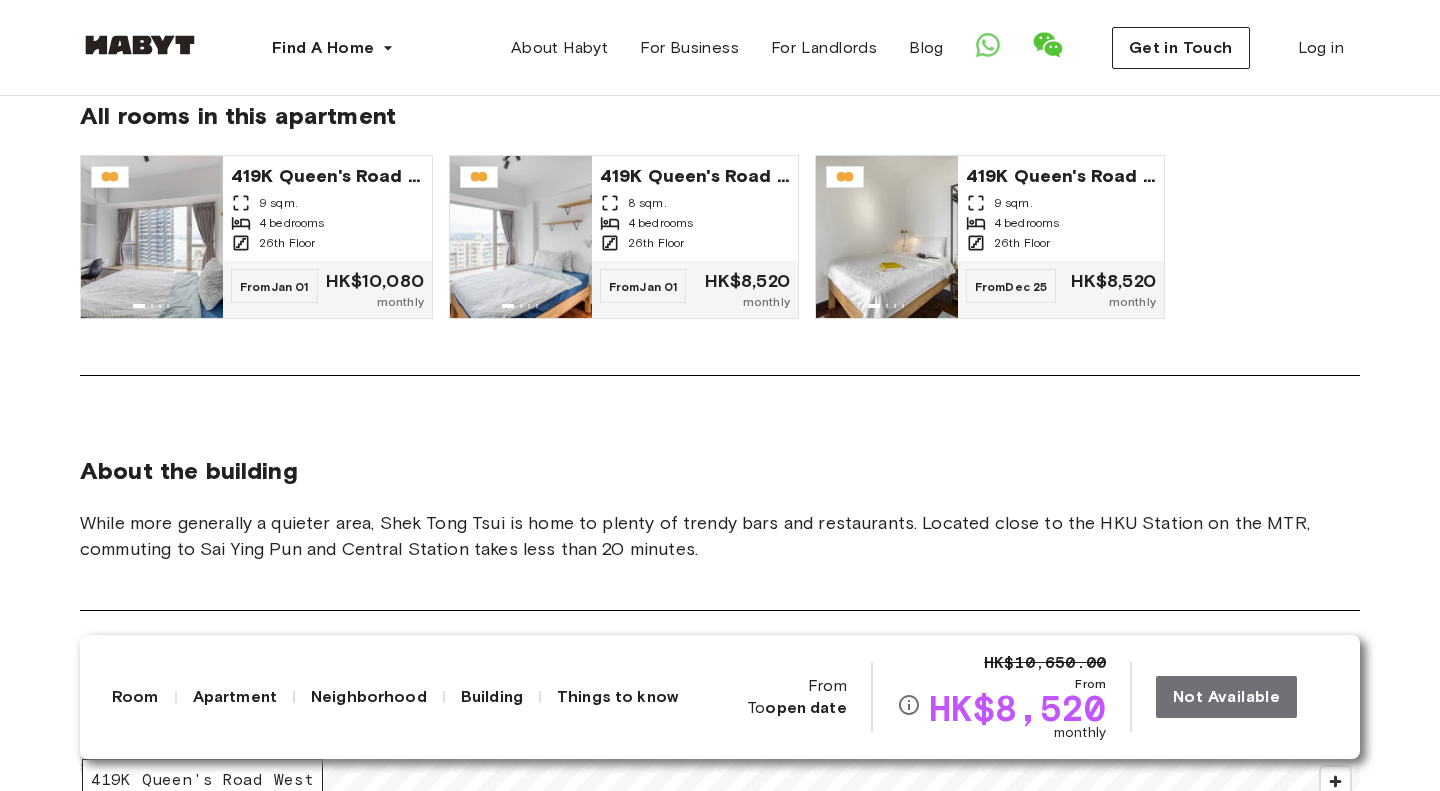 scroll, scrollTop: 1670, scrollLeft: 0, axis: vertical 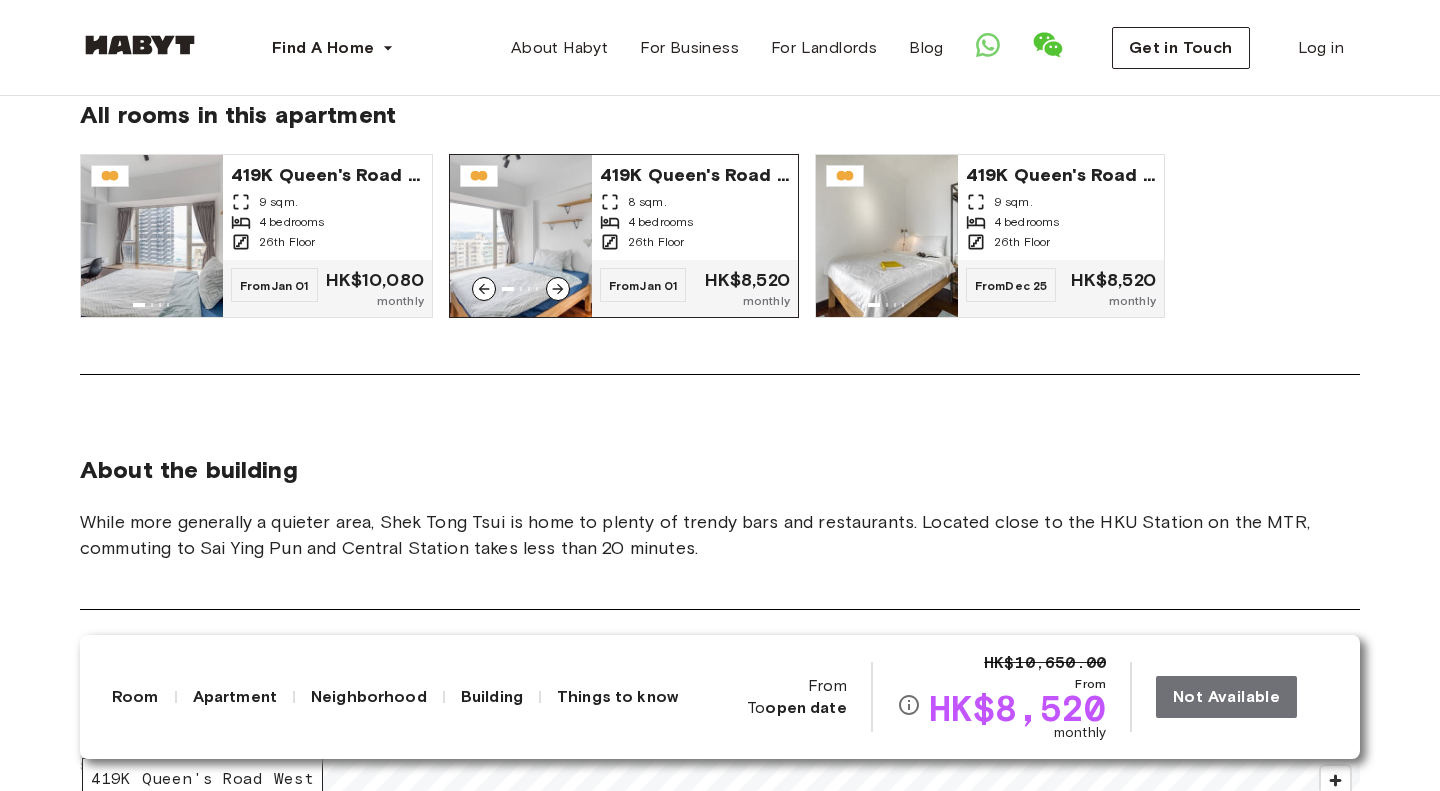 click on "419K Queen's Road West" at bounding box center (695, 173) 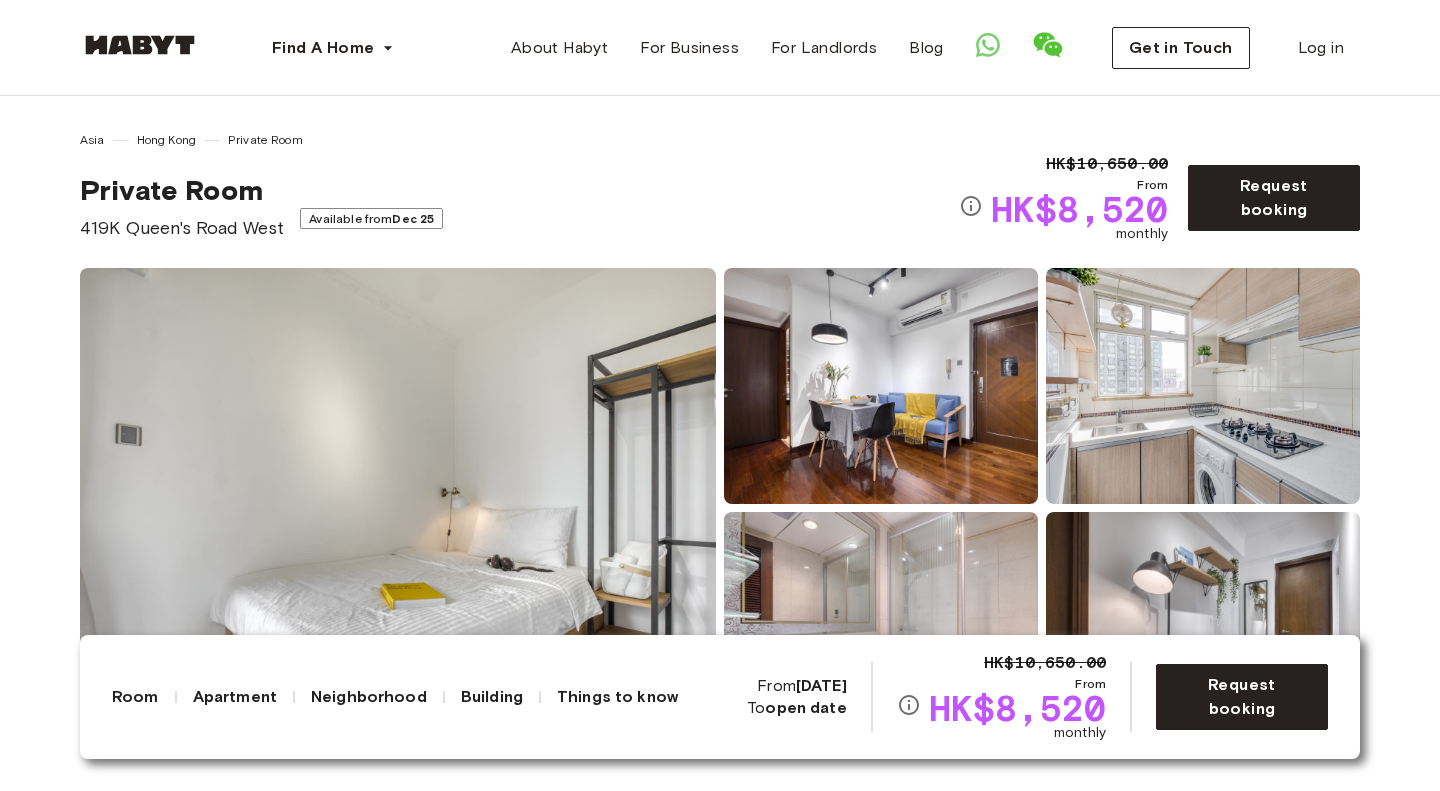 scroll, scrollTop: 383, scrollLeft: 0, axis: vertical 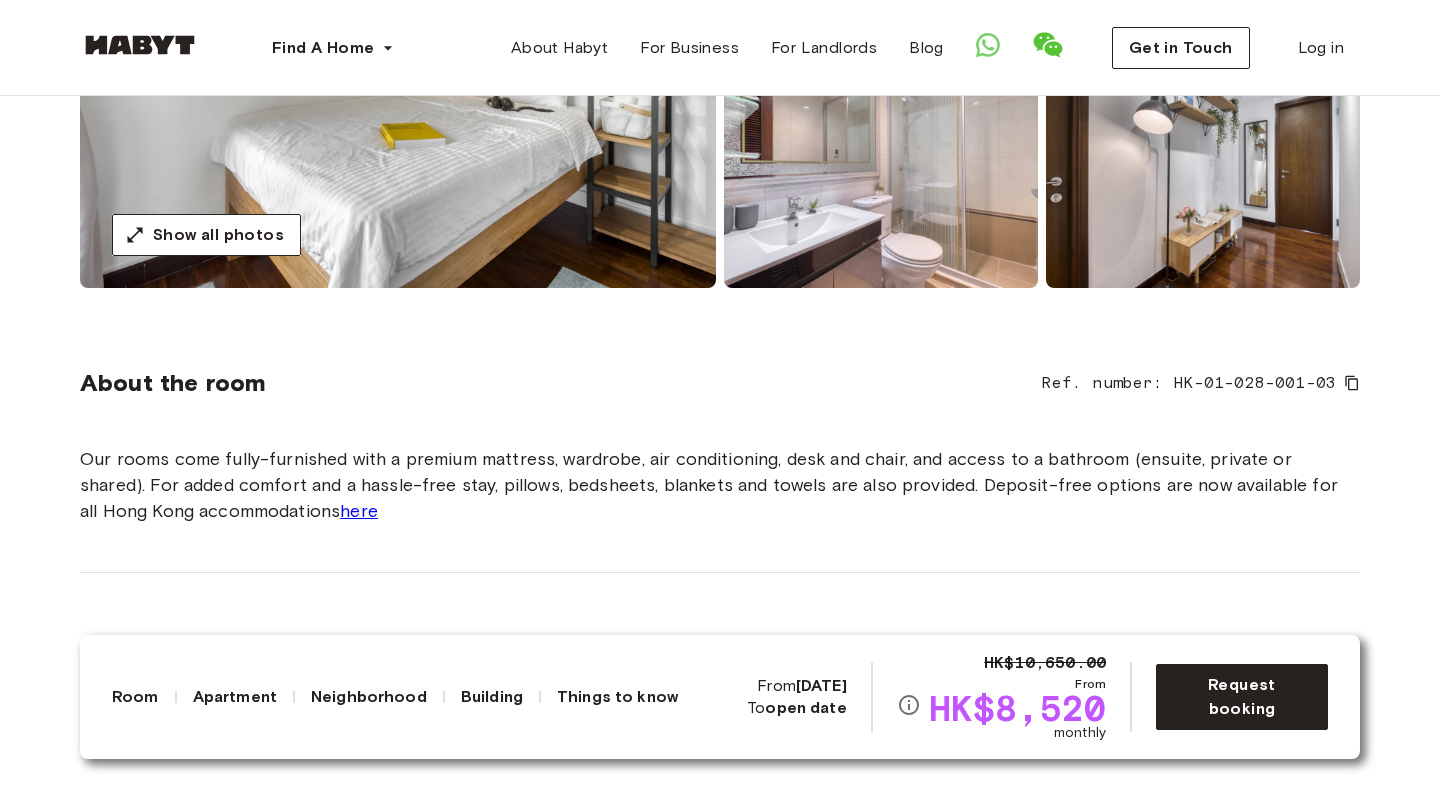click 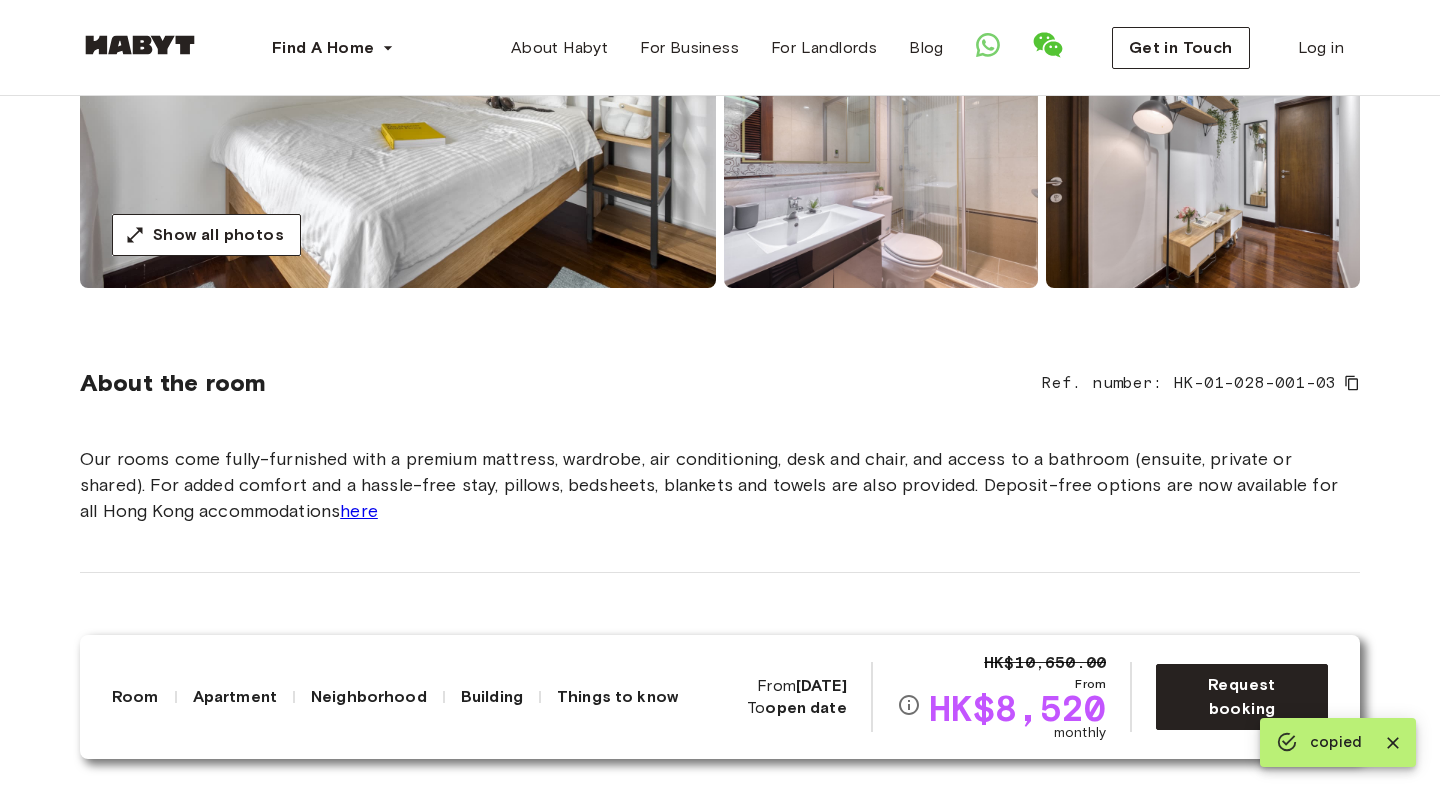 scroll, scrollTop: 0, scrollLeft: 0, axis: both 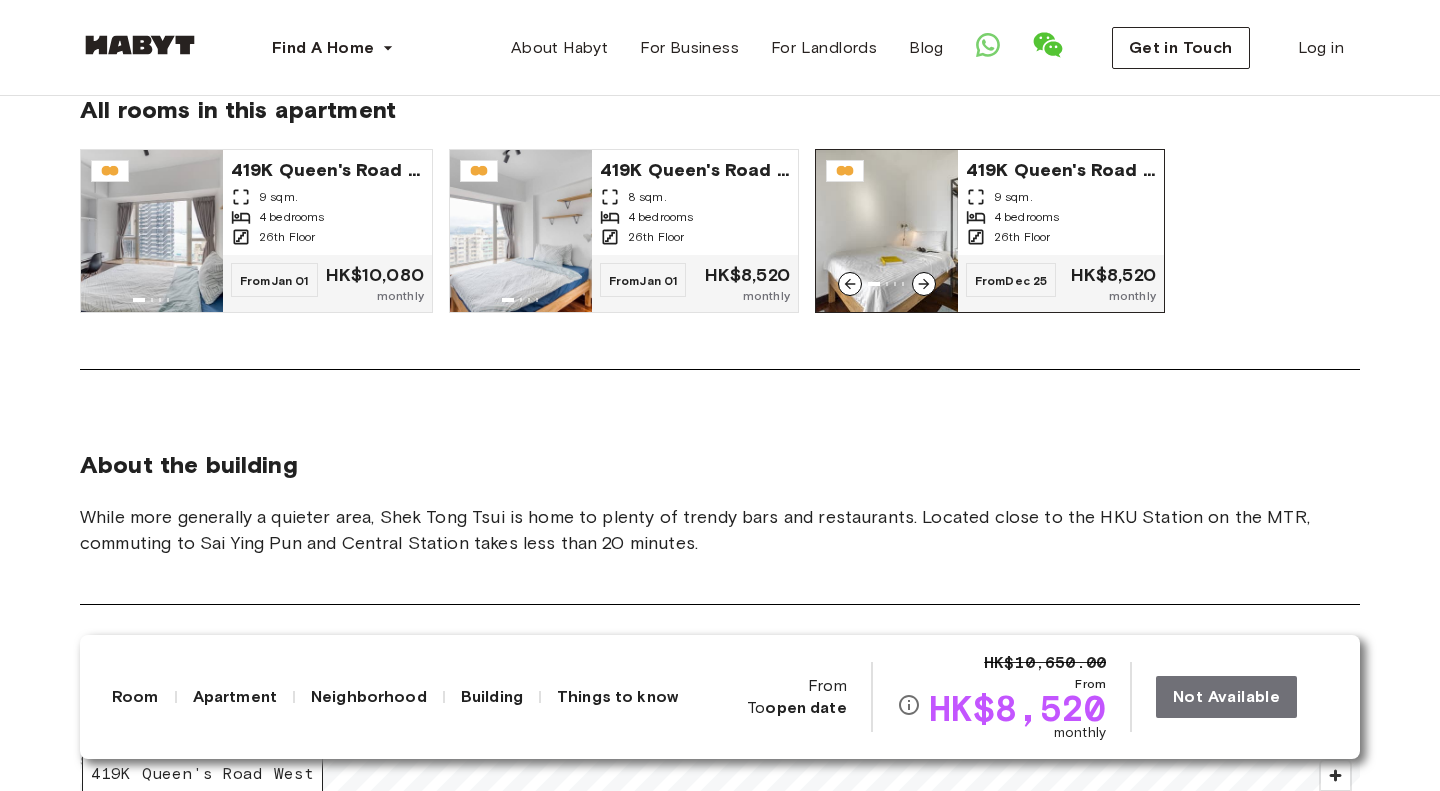 click on "419K Queen's Road West" at bounding box center [1061, 168] 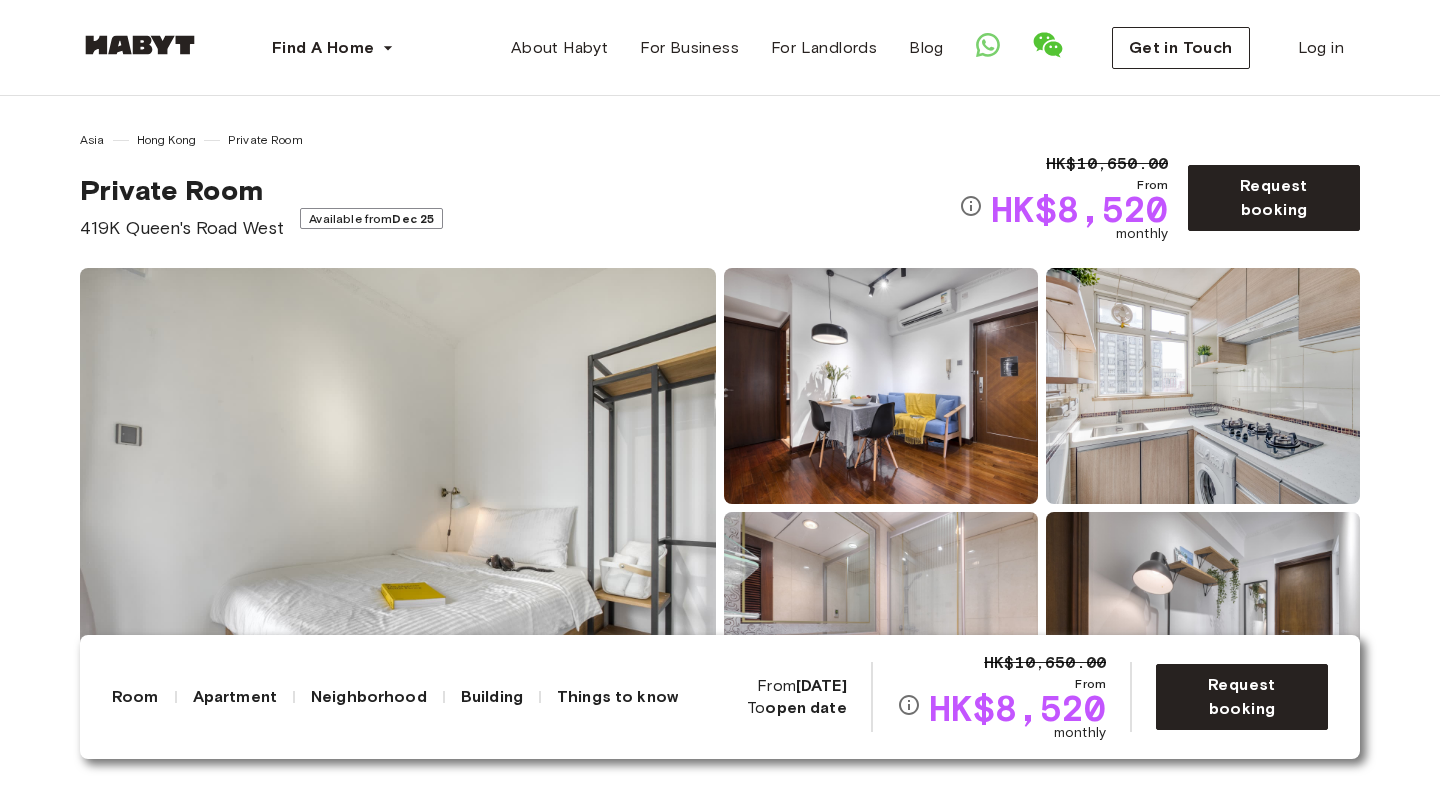 scroll, scrollTop: 0, scrollLeft: 0, axis: both 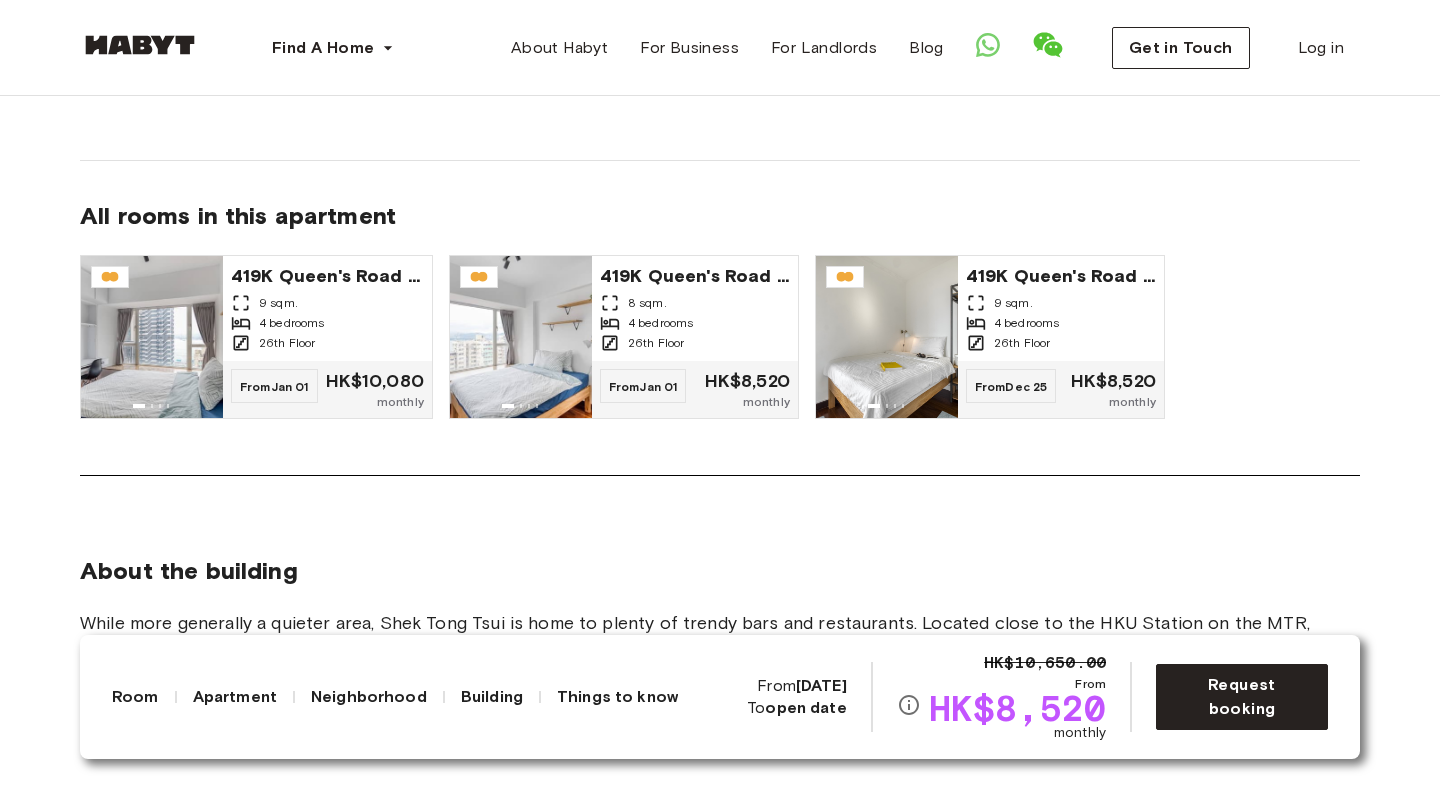 click on "About the apartment   HK$0 Deposit options are now available for all Hong Kong accommodations. Learn more  here . 51 sqm. 26th Floor 4 bedrooms In-unit laundry 1 shared bathroom Shared community space Fully-equipped kitchen Sofa Washing Machine Dining table and chairs Refrigerator Small appliances All rooms in this apartment 419K [ADDRESS], [CITY] 9 sqm. 4 bedrooms 26th Floor From  [DATE] HK$10,080 monthly 419K [ADDRESS], [CITY] 8 sqm. 4 bedrooms 26th Floor From  [DATE] HK$8,520 monthly 419K [ADDRESS], [CITY] 9 sqm. 4 bedrooms 26th Floor From  [DATE] HK$8,520 monthly" at bounding box center (720, 104) 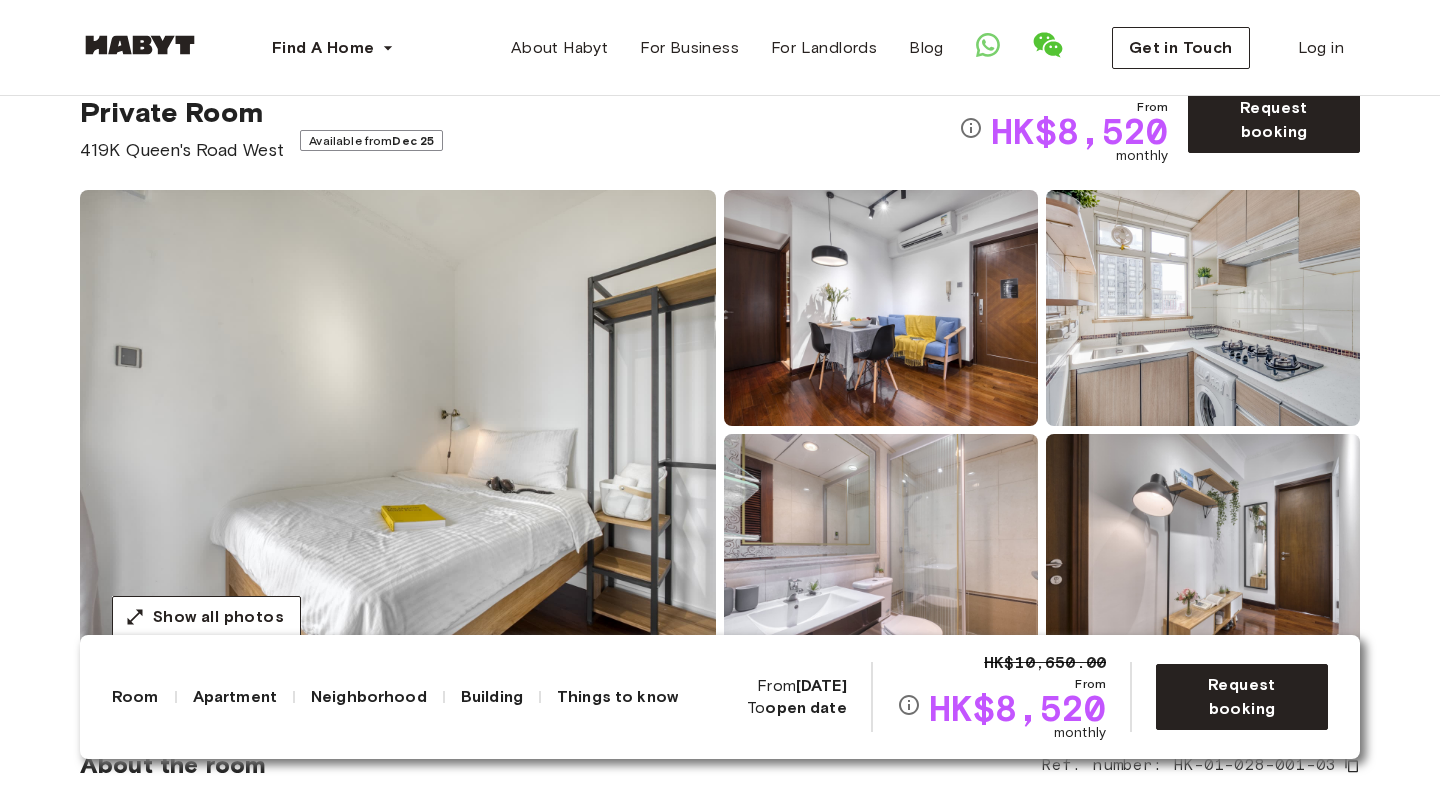 scroll, scrollTop: 0, scrollLeft: 0, axis: both 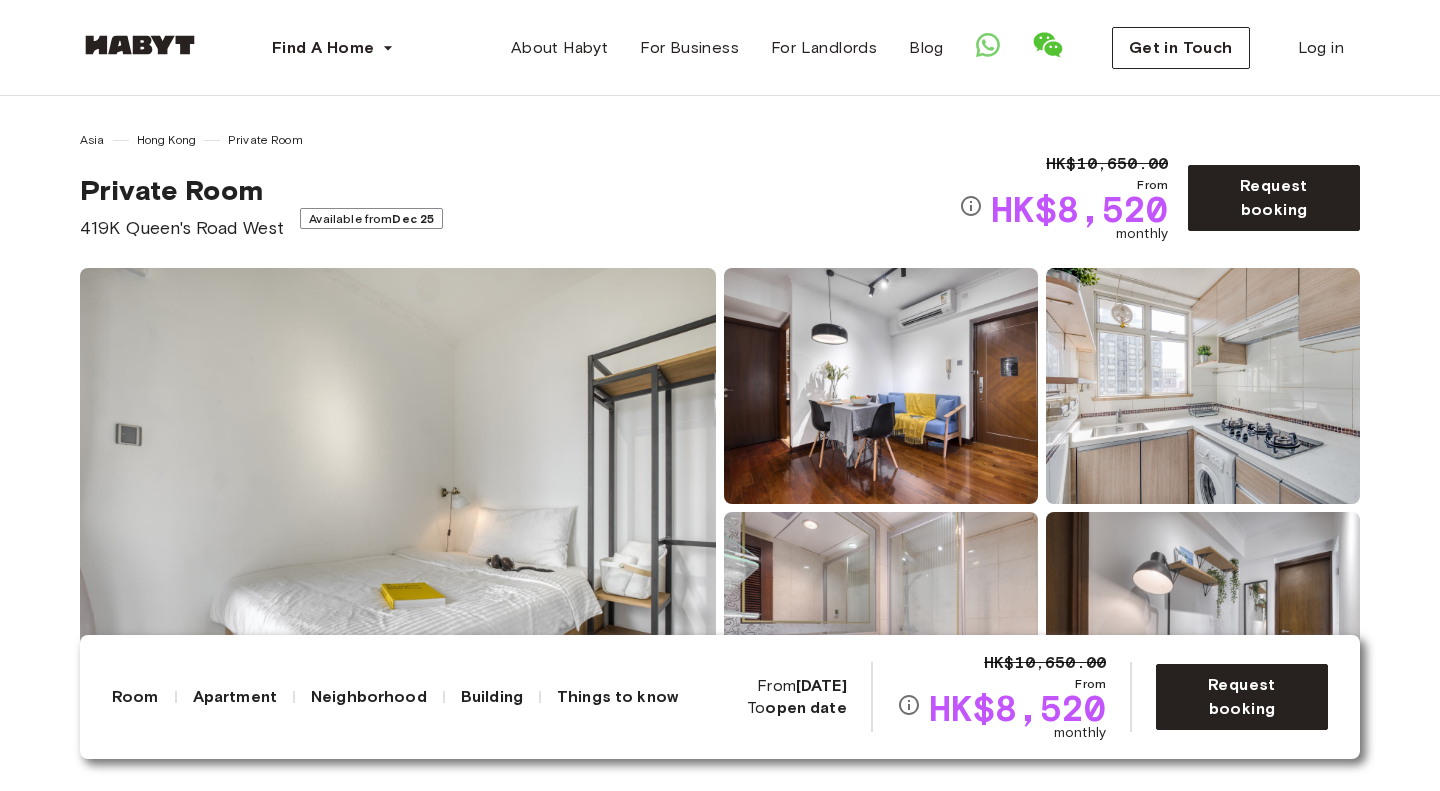click on "Show all photos" at bounding box center [720, 508] 